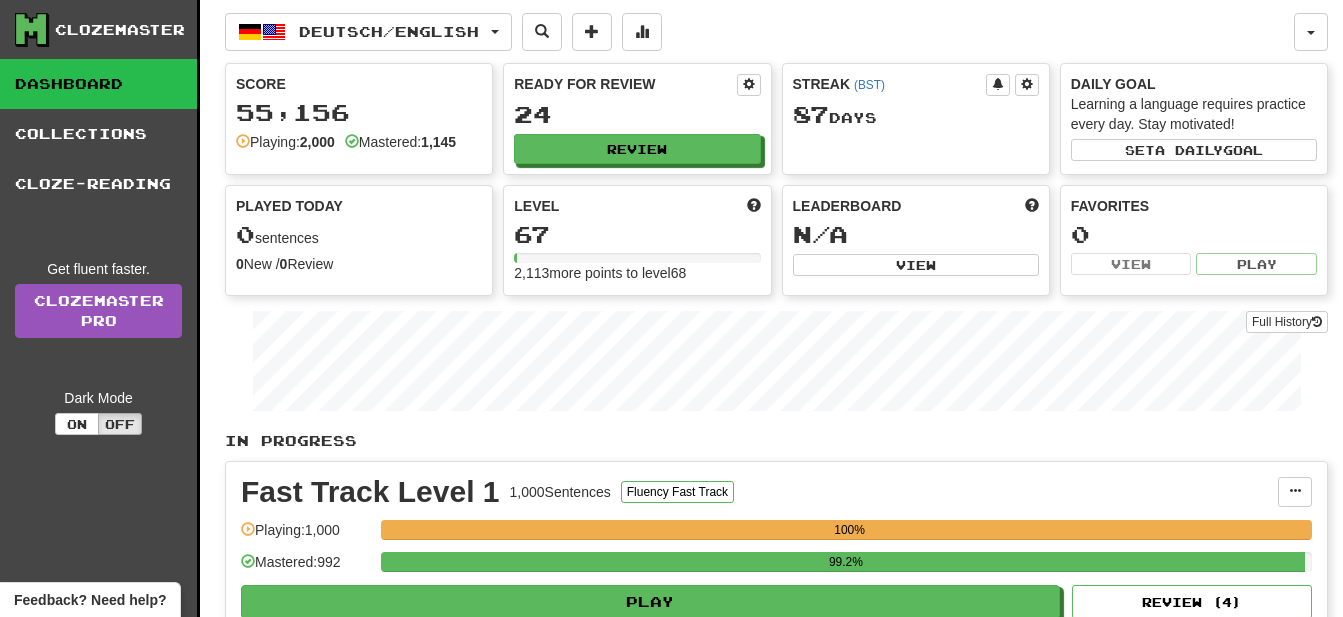 scroll, scrollTop: 0, scrollLeft: 0, axis: both 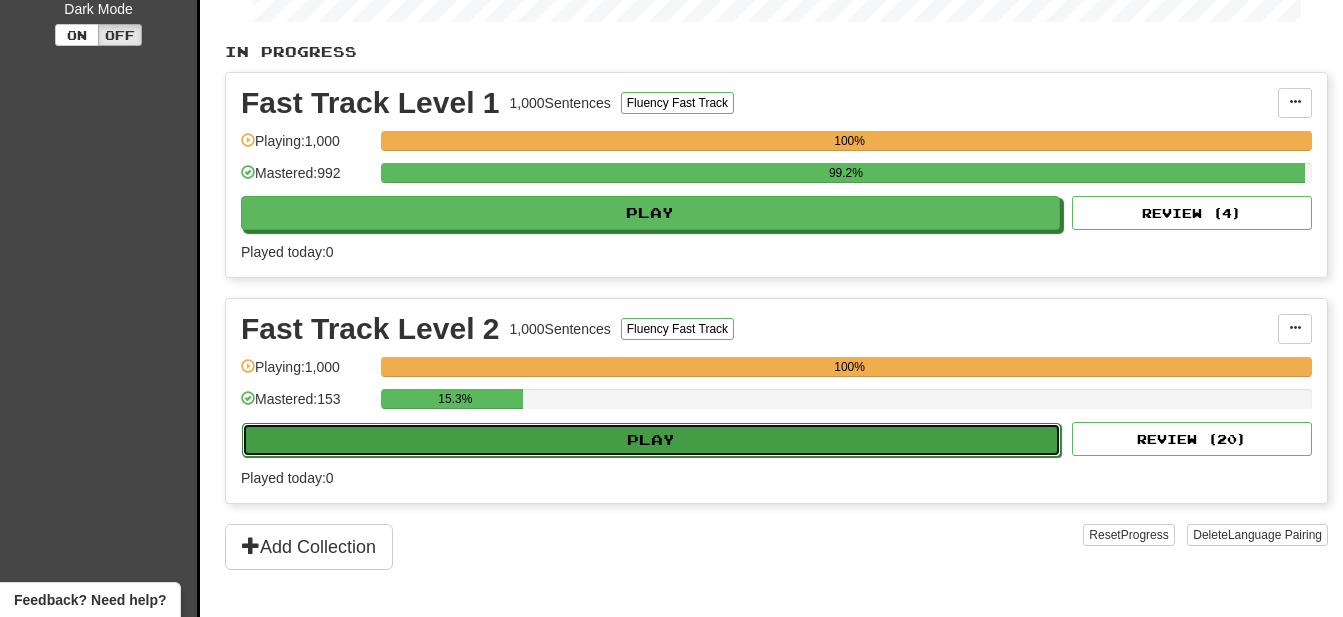 click on "Play" at bounding box center [651, 440] 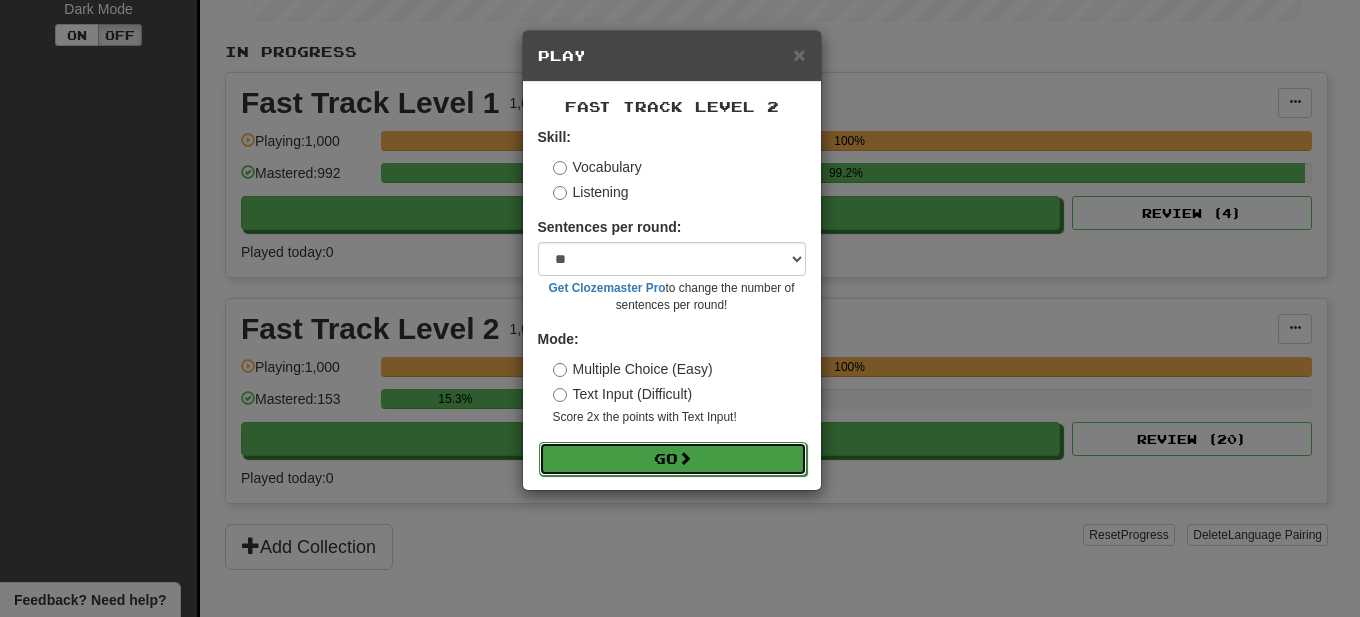 click at bounding box center (685, 458) 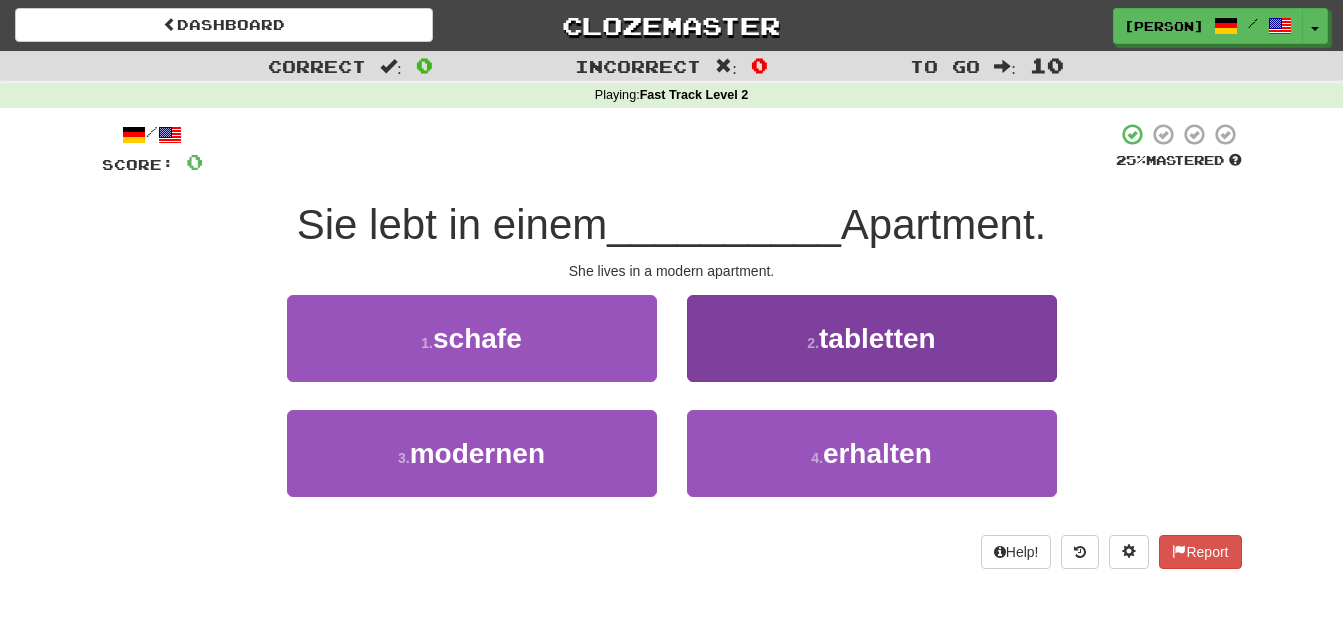 scroll, scrollTop: 0, scrollLeft: 0, axis: both 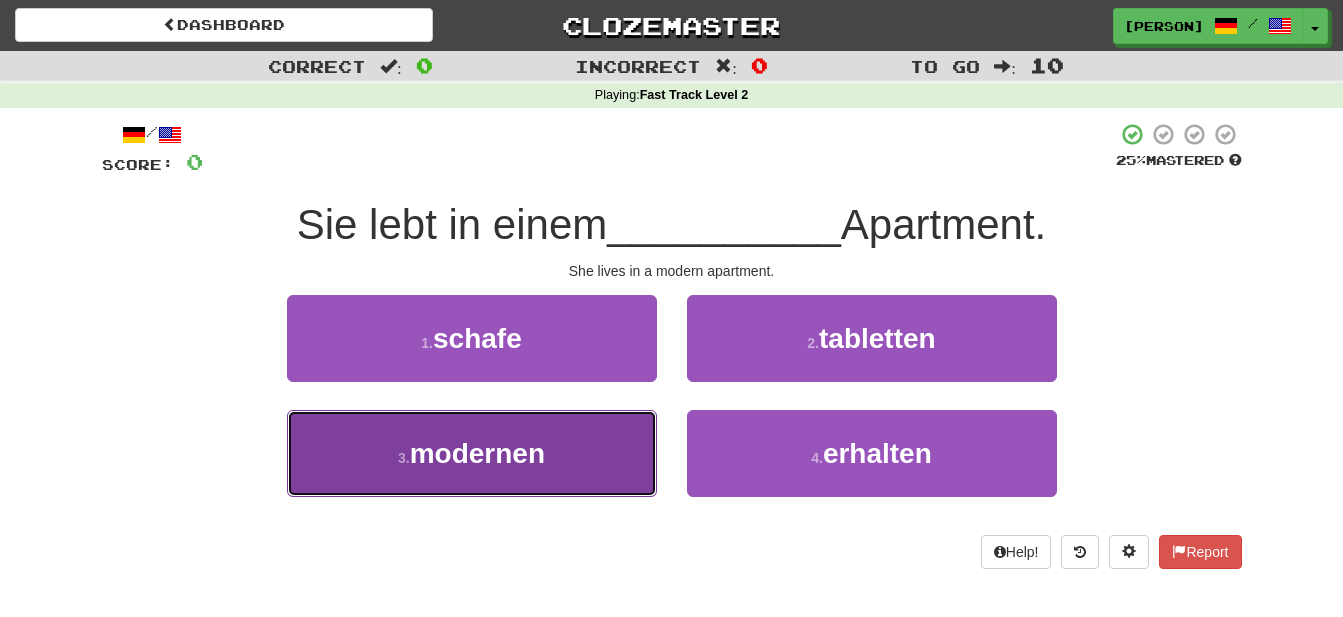 click on "modernen" at bounding box center [477, 453] 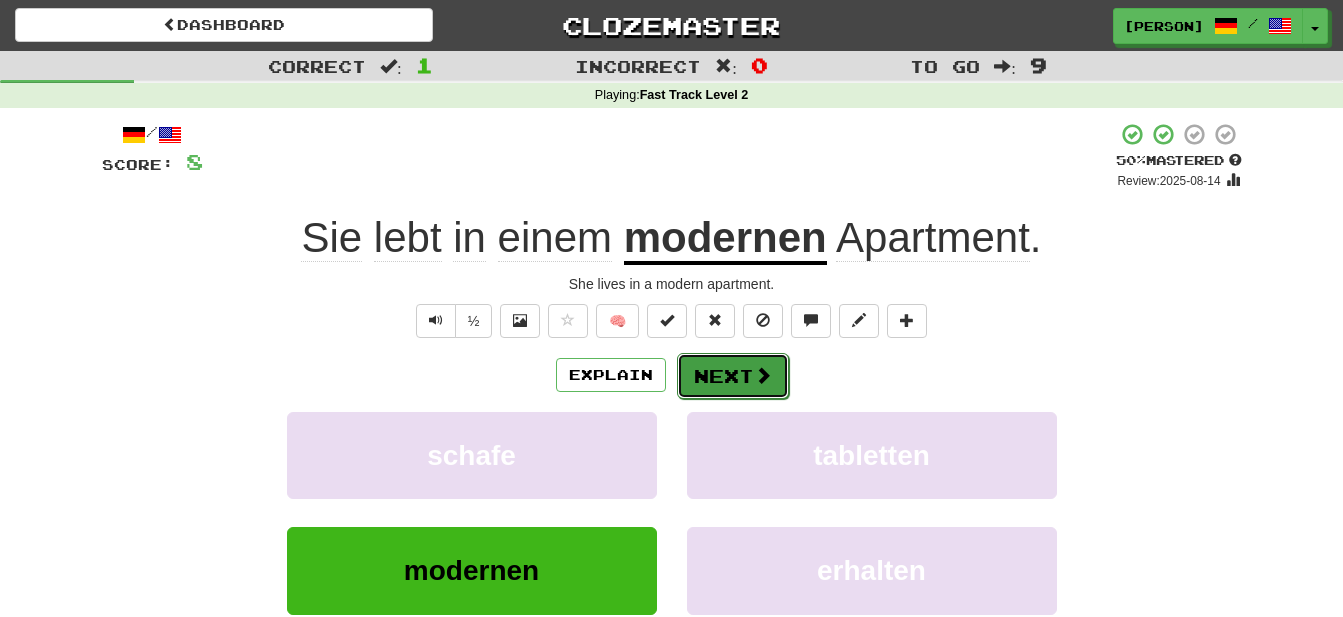 click on "Next" at bounding box center (733, 376) 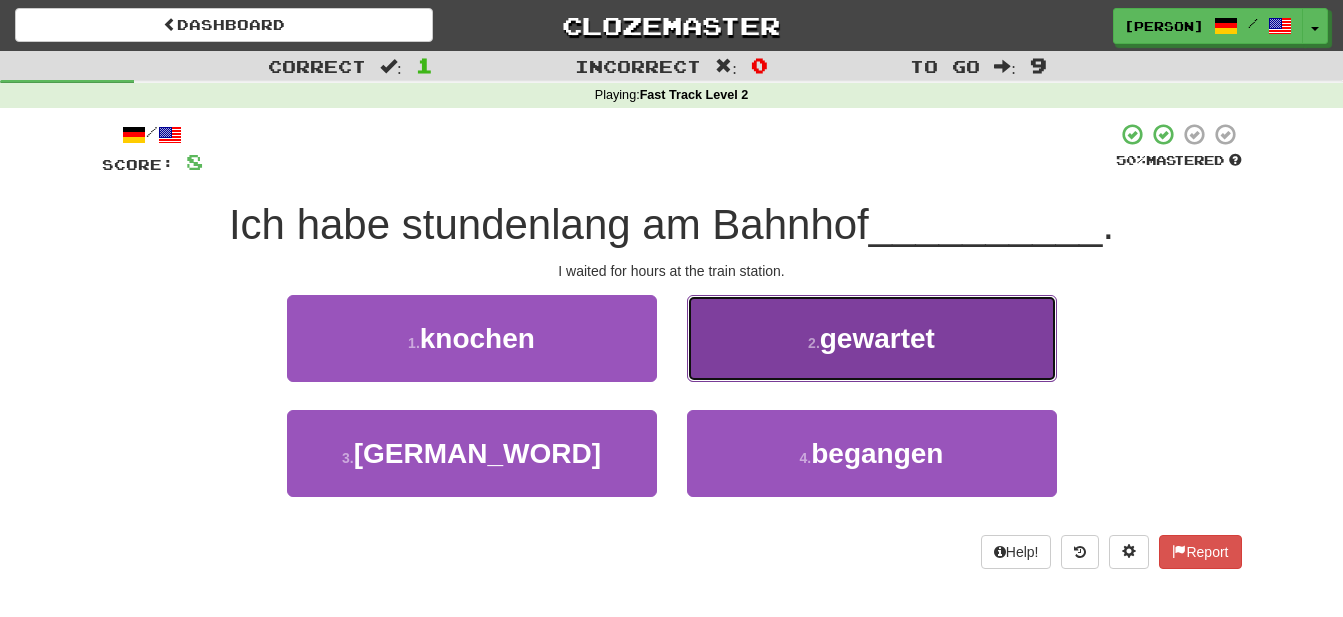click on "gewartet" at bounding box center (877, 338) 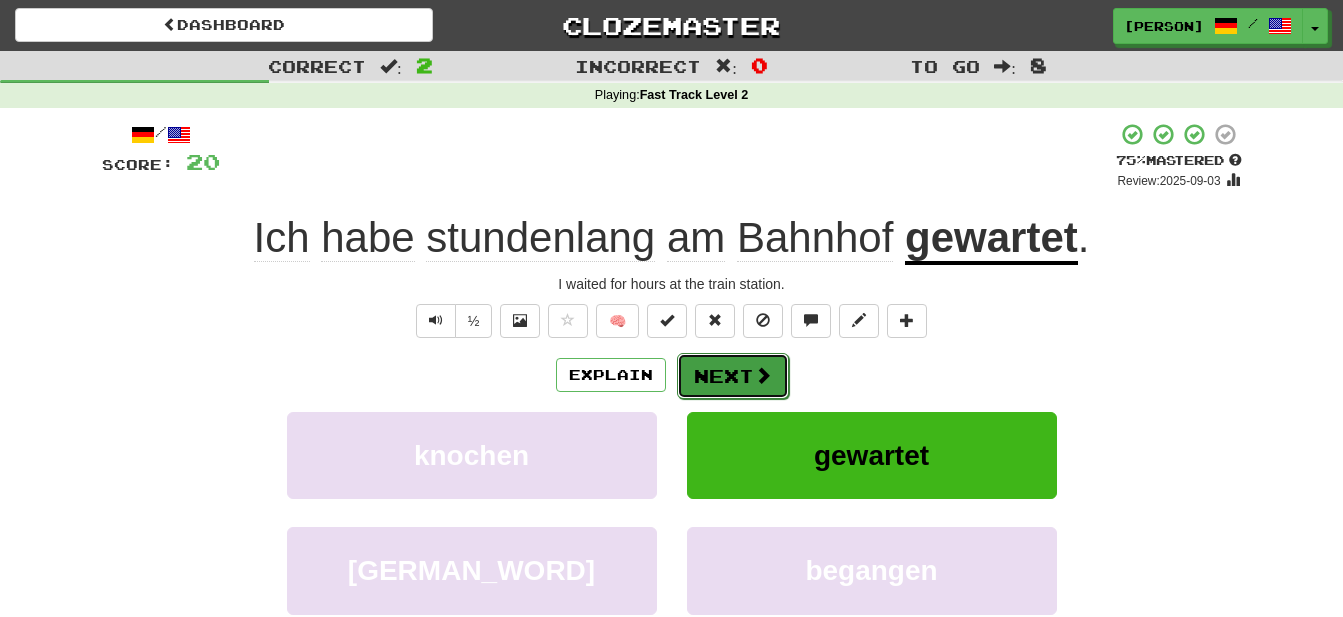 click on "Next" at bounding box center [733, 376] 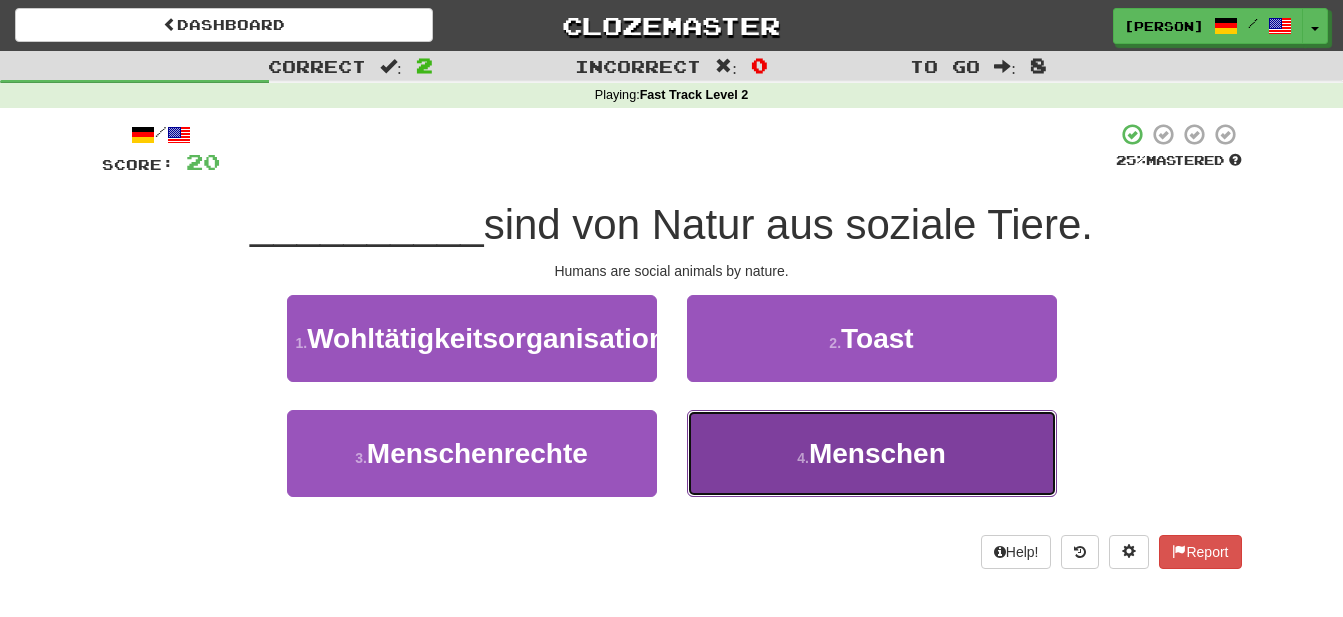 click on "Menschen" at bounding box center (877, 453) 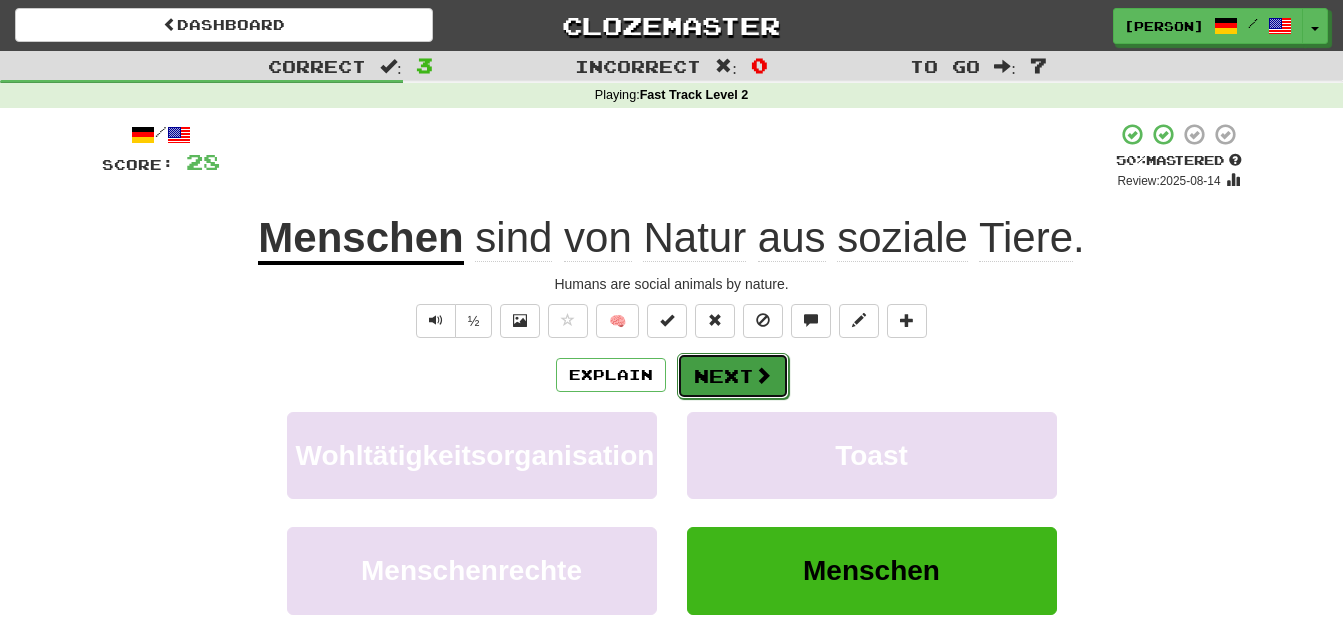 click on "Next" at bounding box center [733, 376] 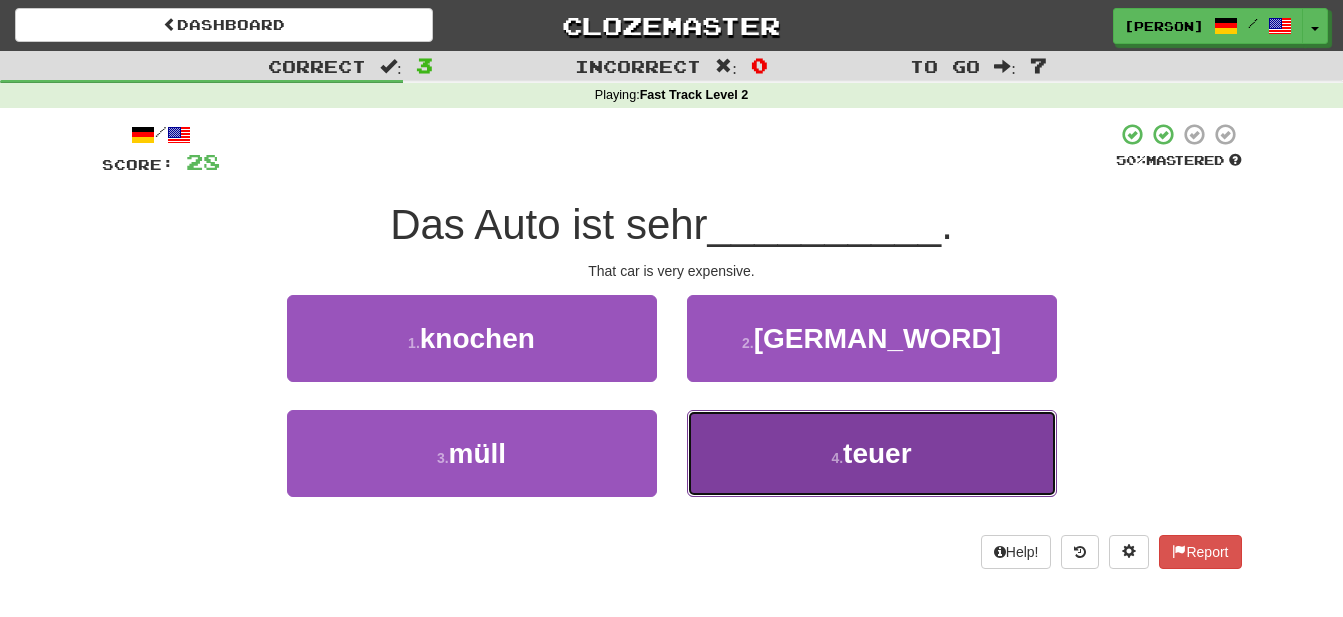 click on "teuer" at bounding box center (877, 453) 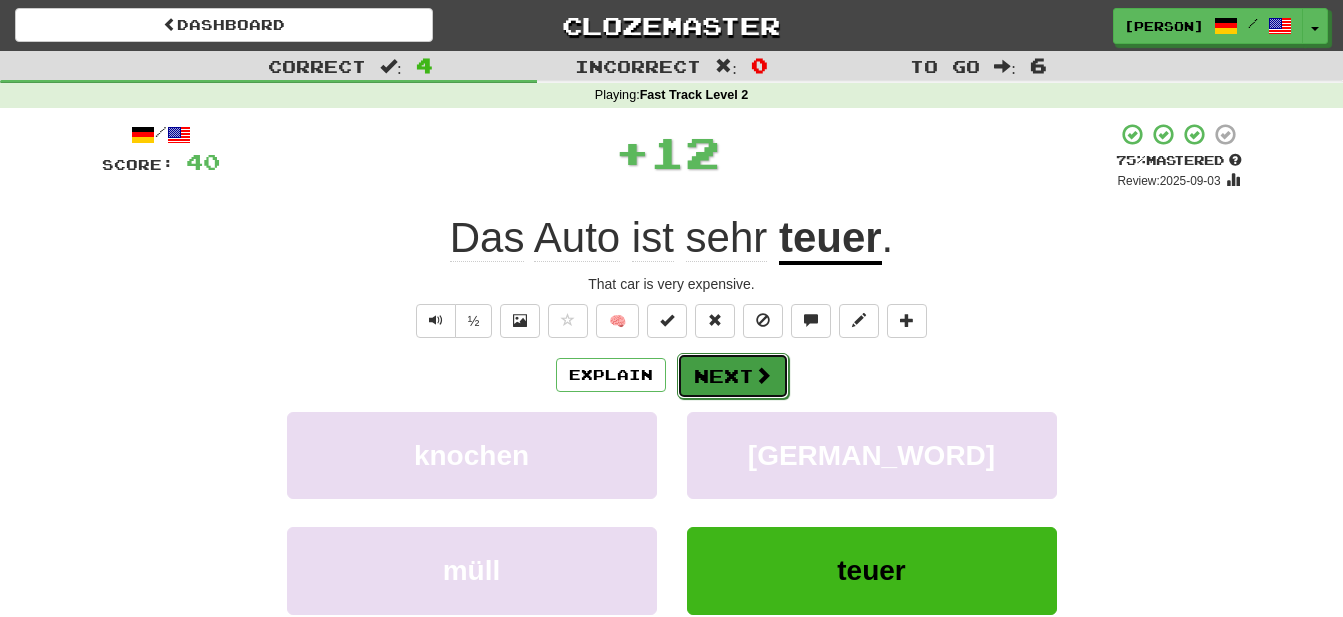 click on "Next" at bounding box center (733, 376) 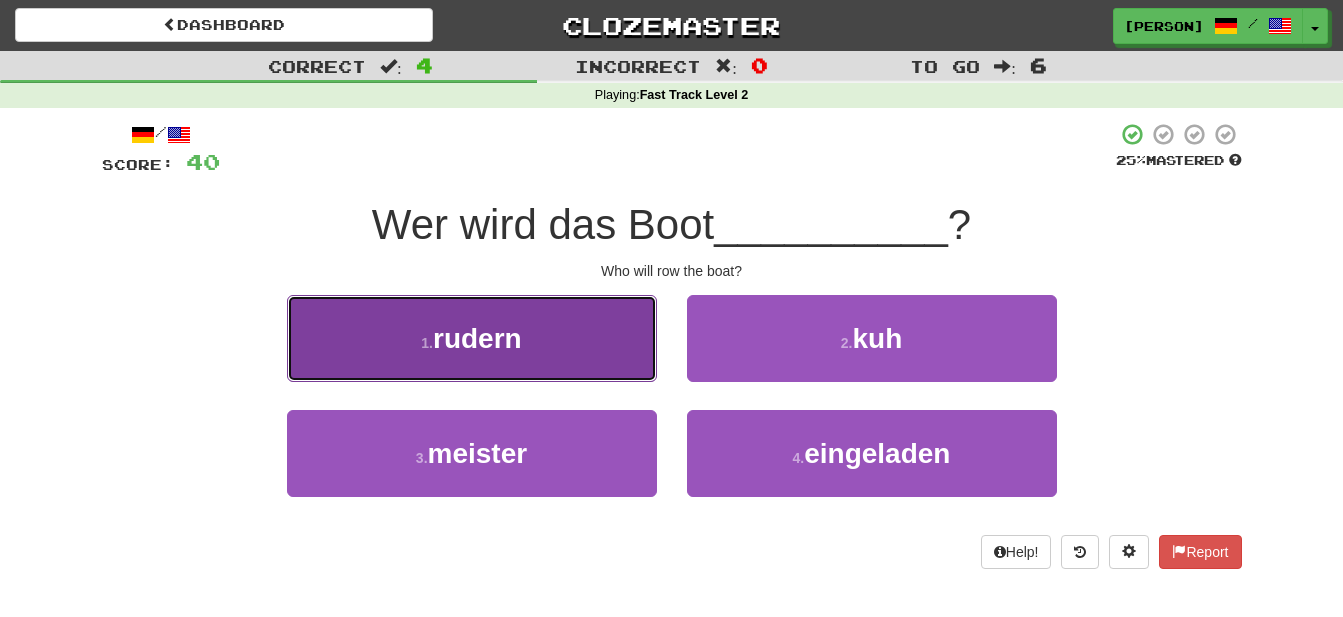 click on "rudern" at bounding box center (477, 338) 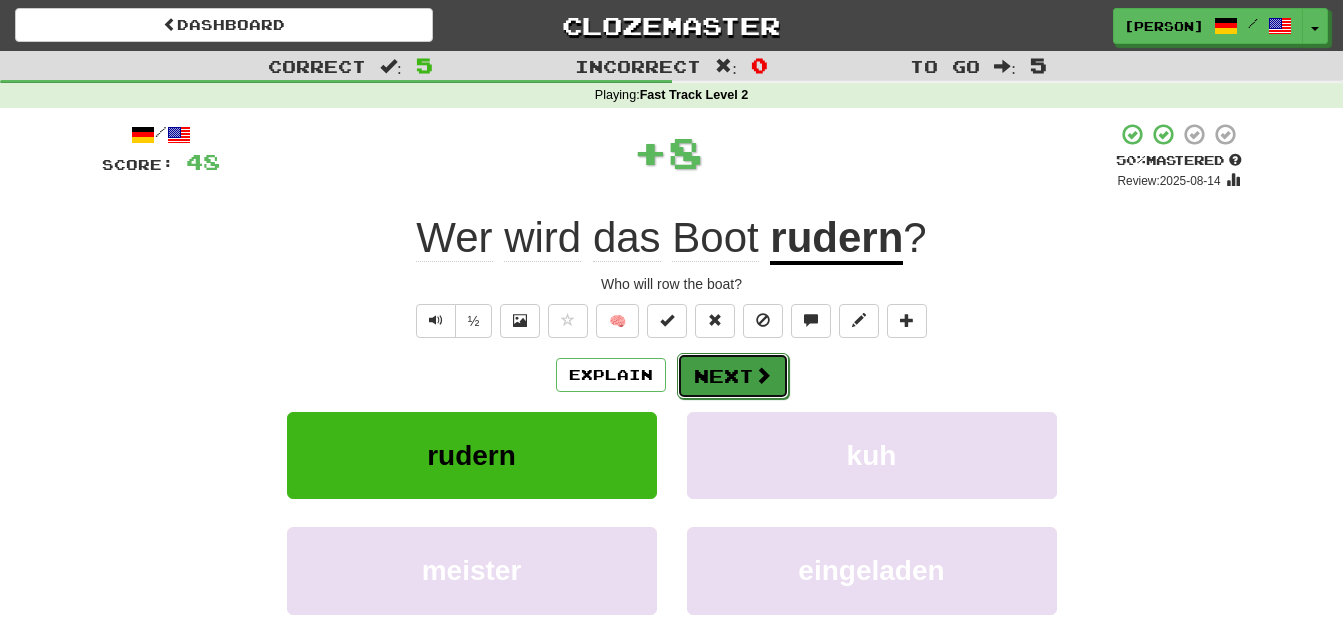 click on "Next" at bounding box center [733, 376] 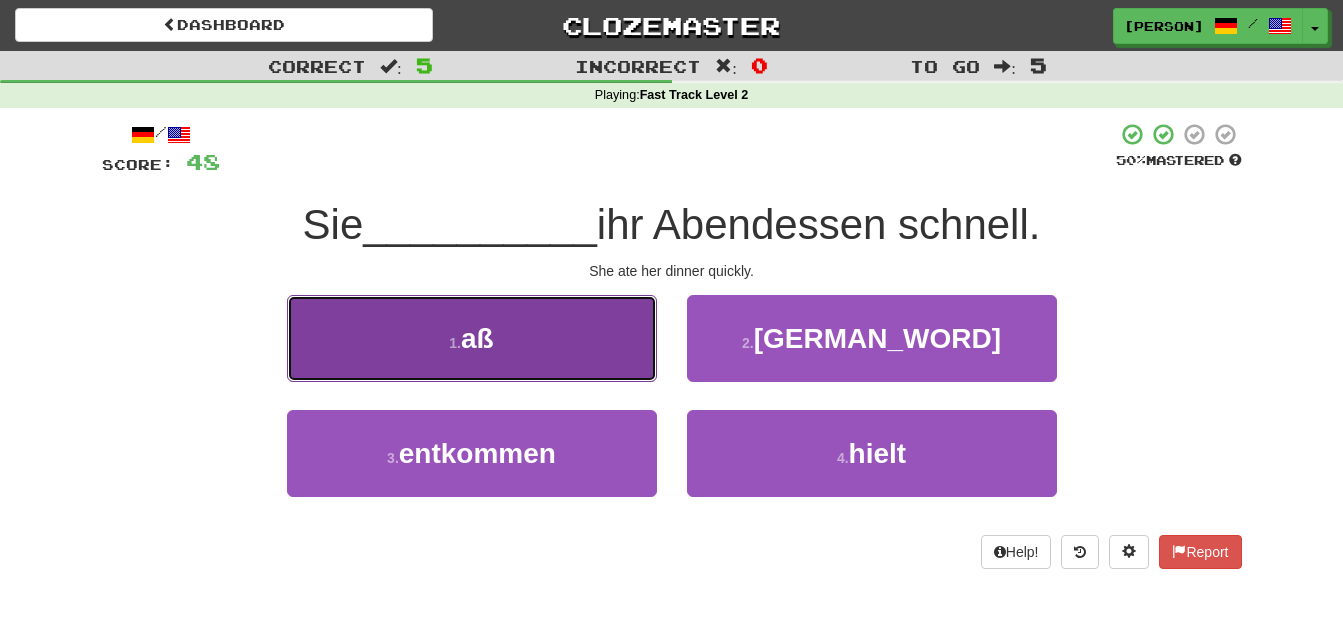click on "aß" at bounding box center (477, 338) 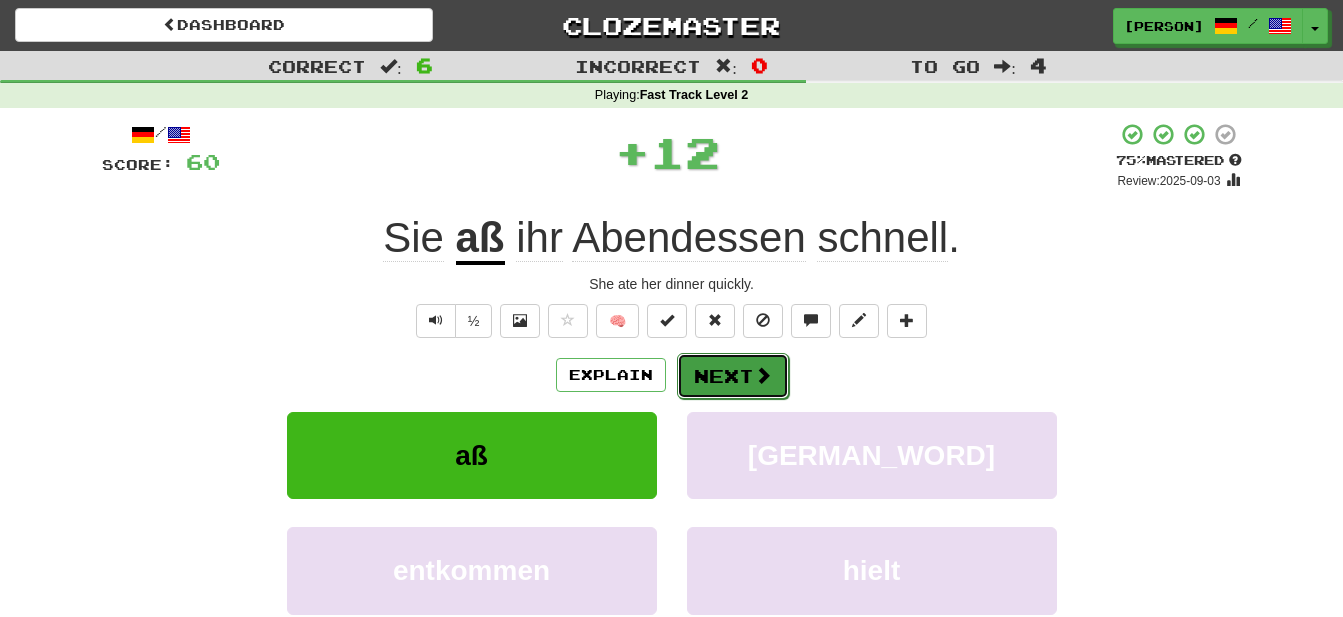 click on "Next" at bounding box center [733, 376] 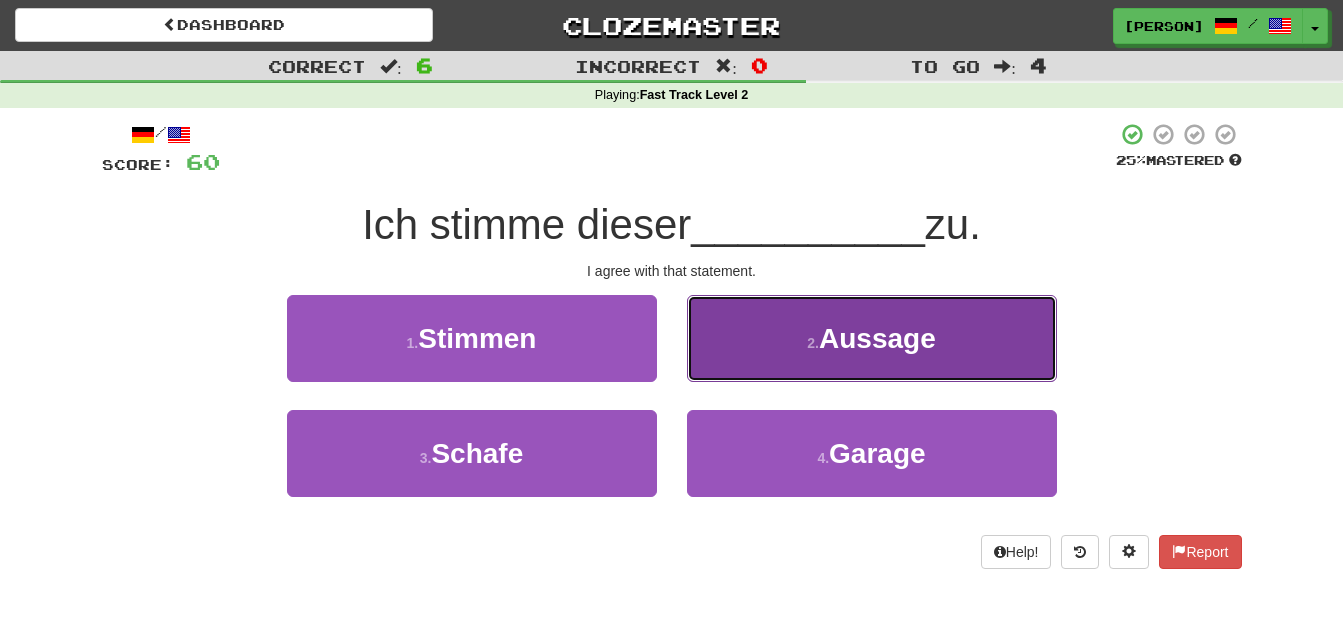 click on "Aussage" at bounding box center [877, 338] 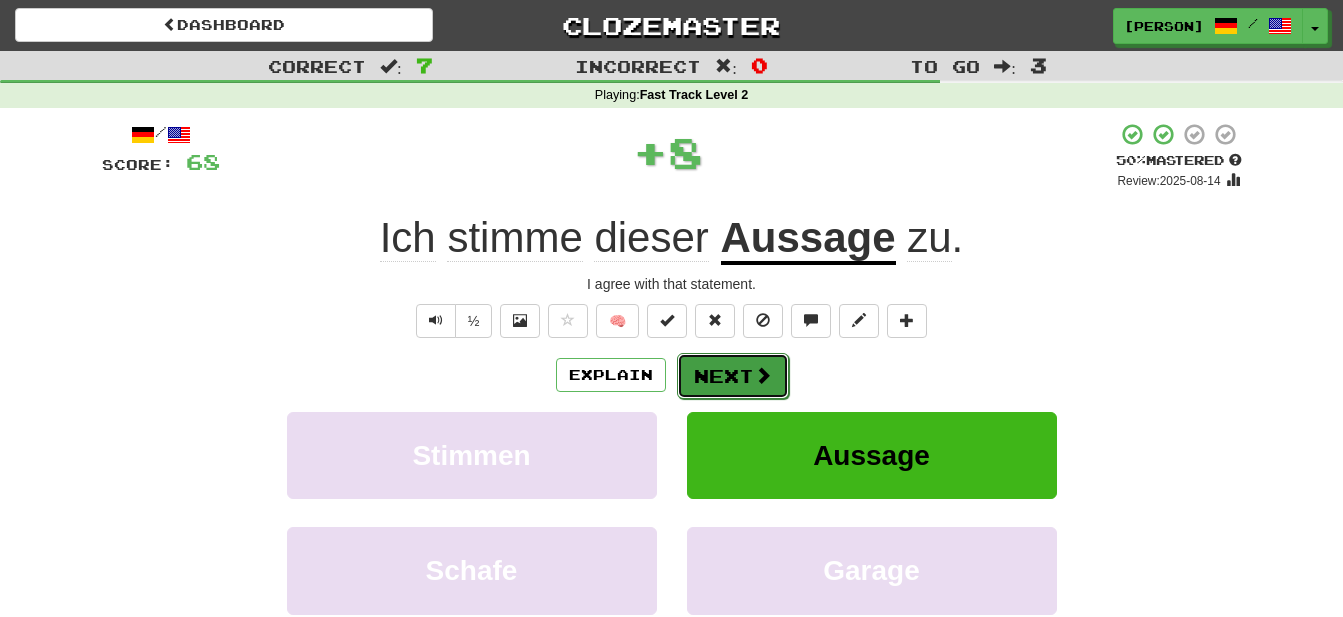 click on "Next" at bounding box center (733, 376) 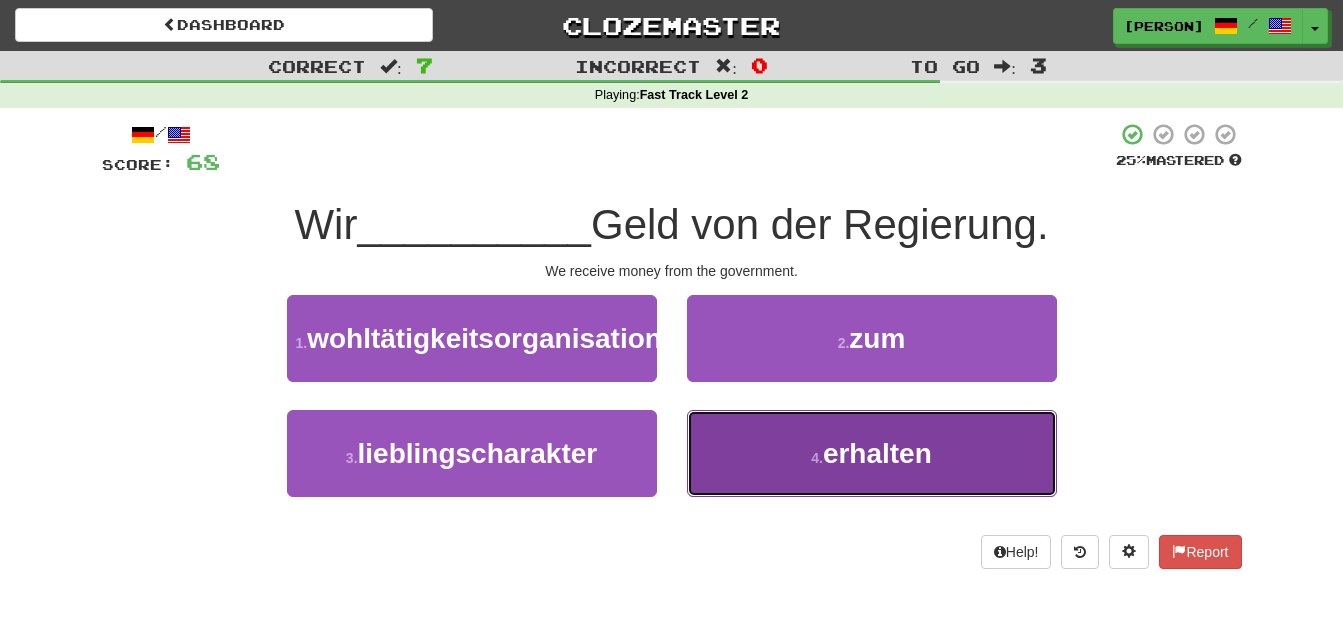 click on "erhalten" at bounding box center [877, 453] 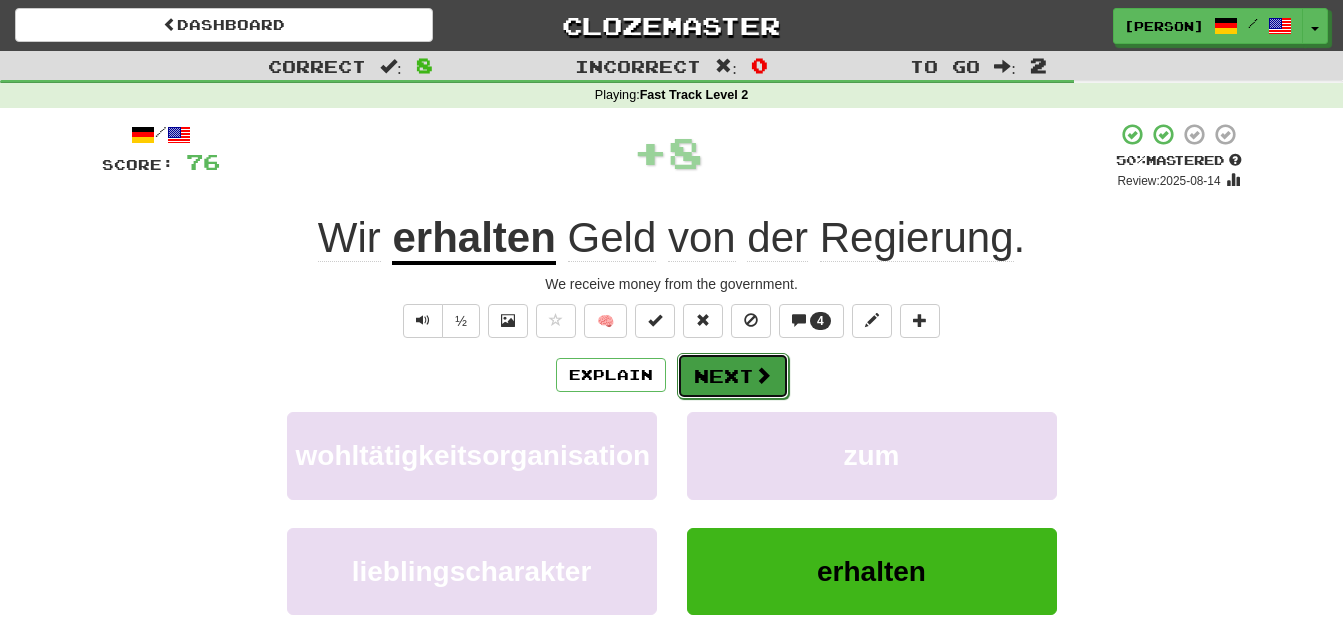 click on "Next" at bounding box center (733, 376) 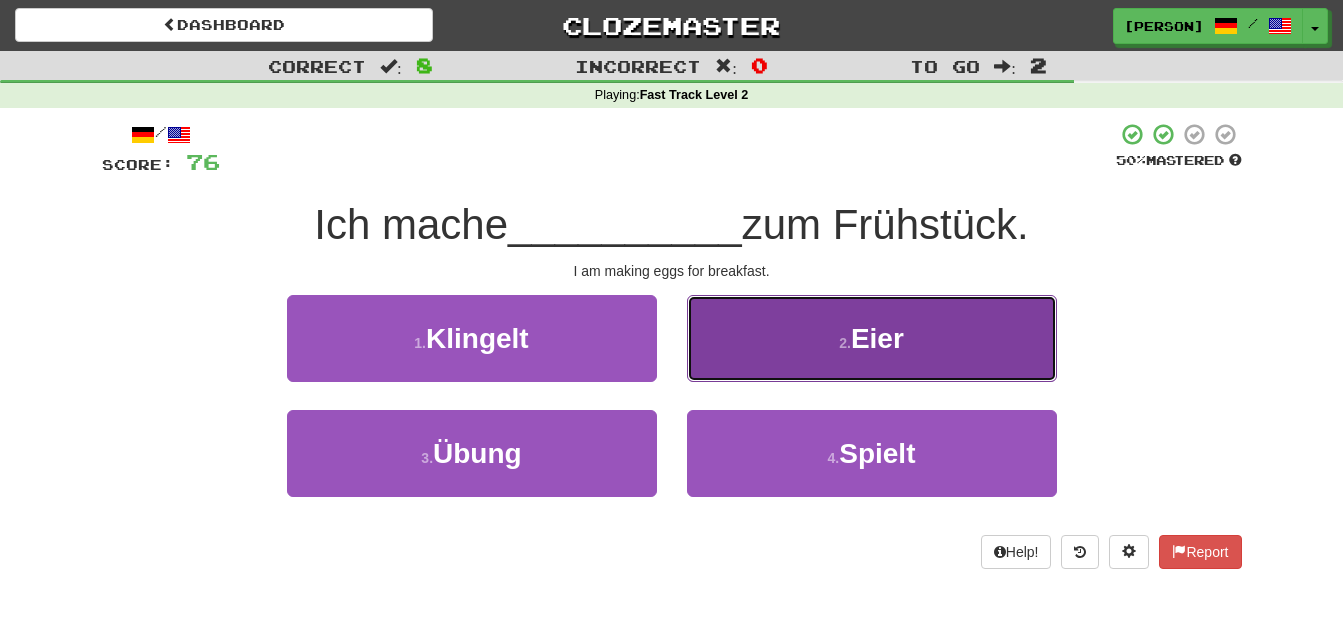 click on "Eier" at bounding box center [877, 338] 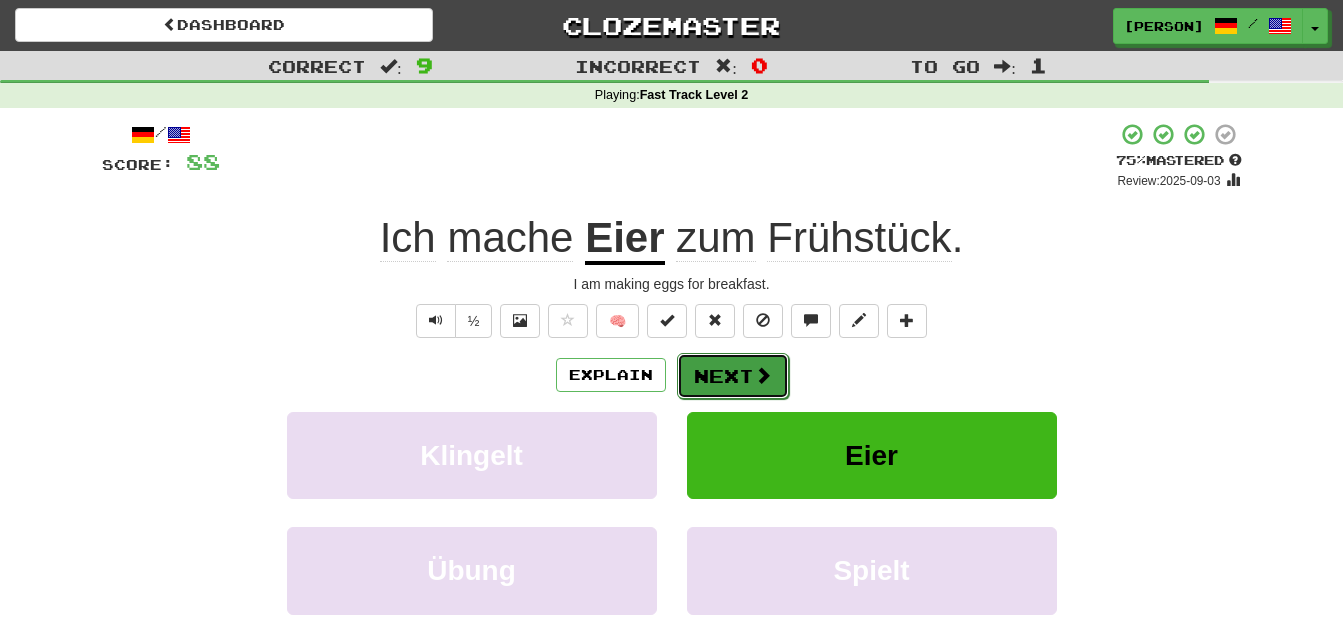 click on "Next" at bounding box center (733, 376) 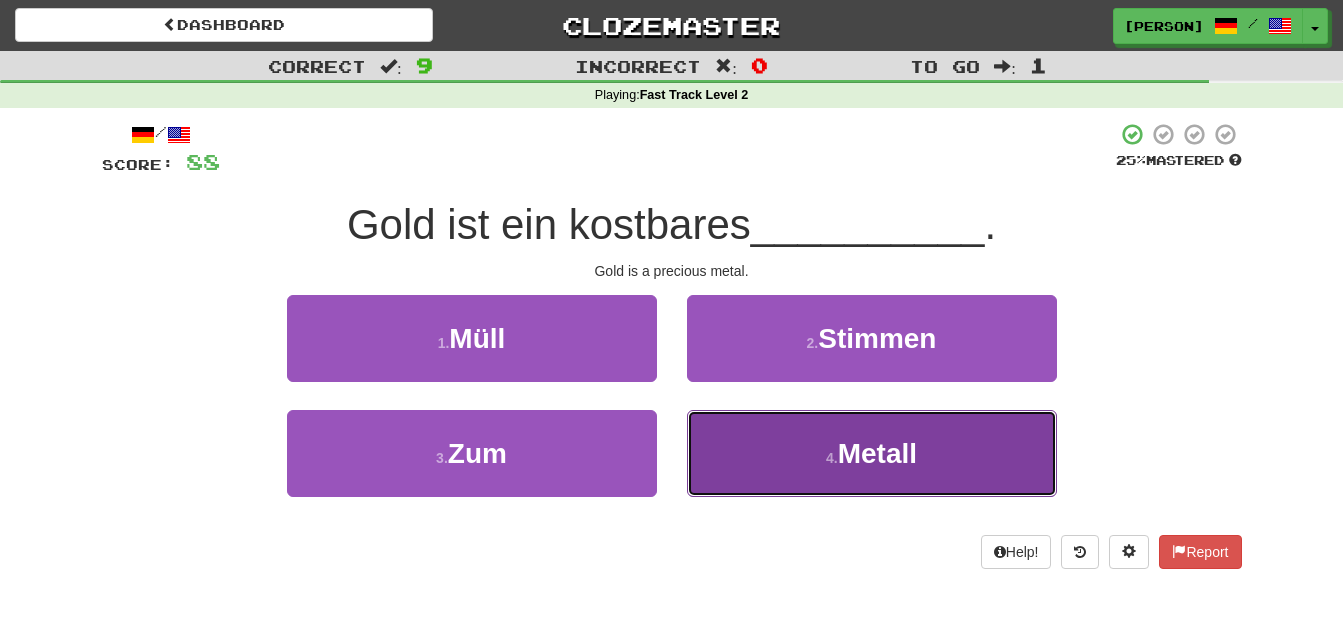 click on "Metall" at bounding box center (877, 453) 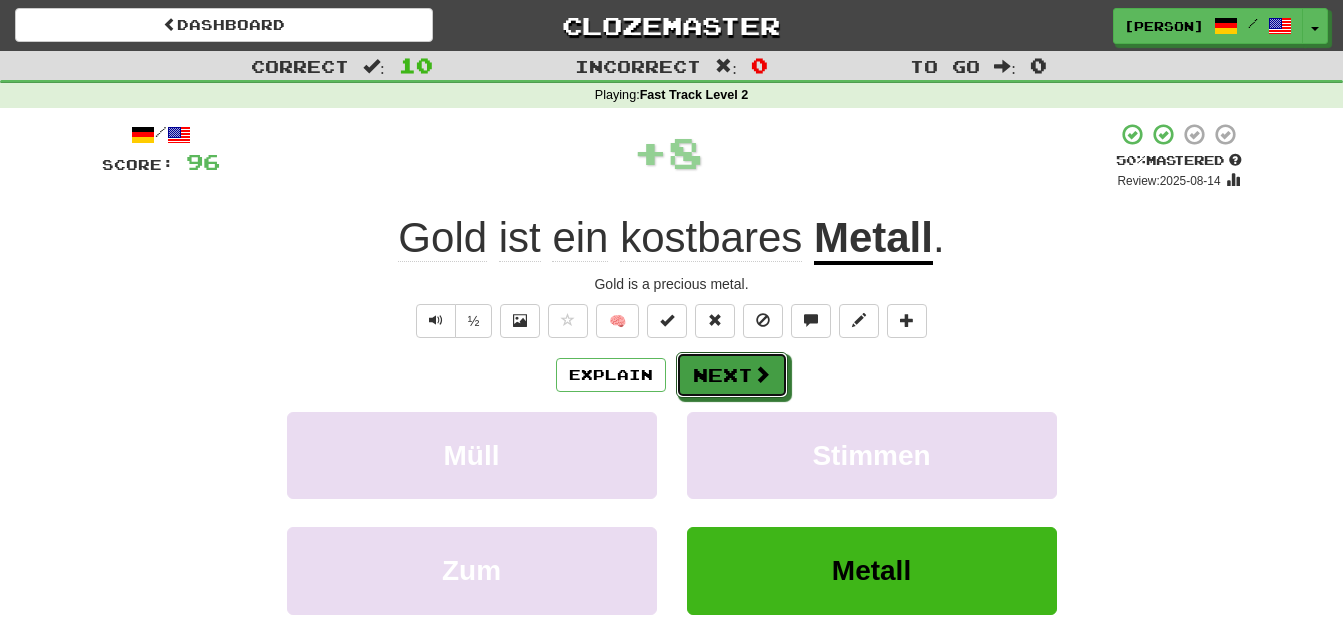 drag, startPoint x: 736, startPoint y: 372, endPoint x: 742, endPoint y: 395, distance: 23.769728 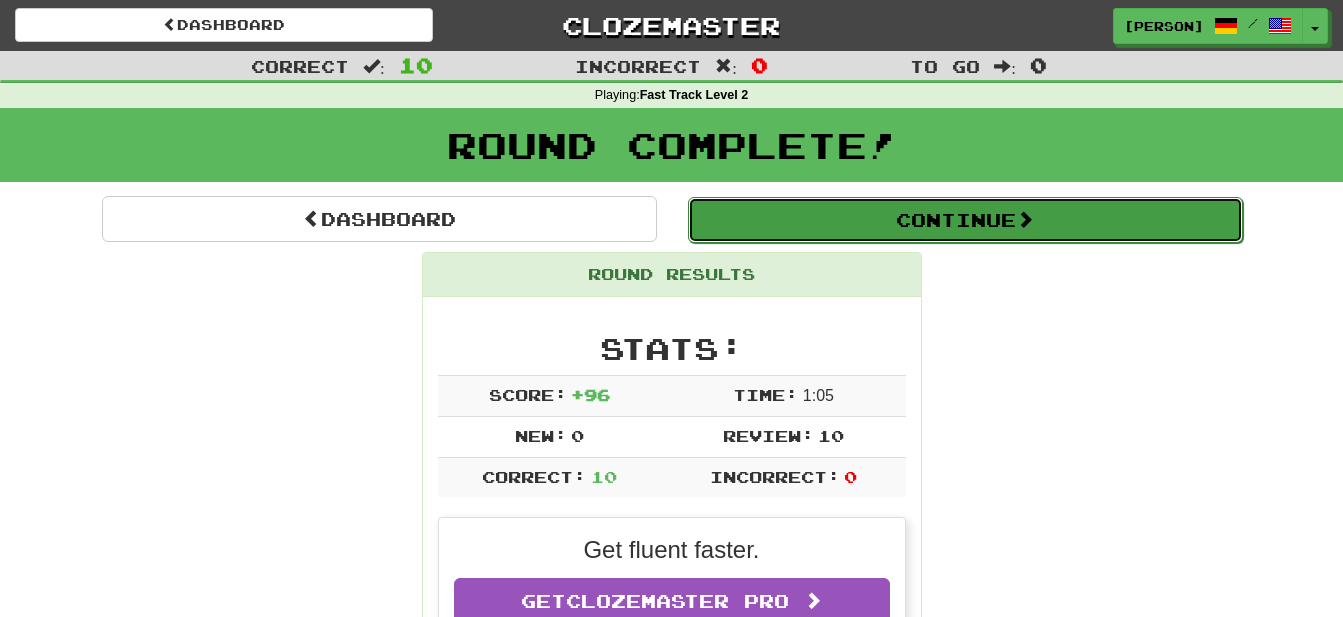 click on "Continue" at bounding box center (965, 220) 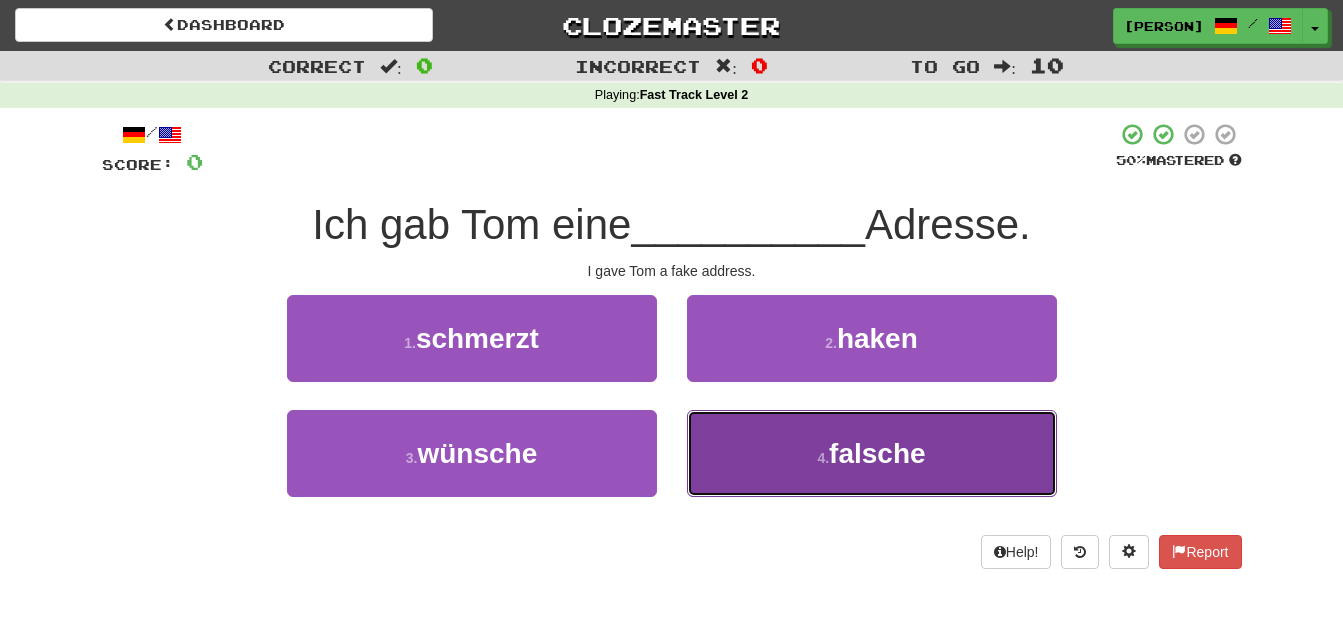 click on "falsche" at bounding box center (877, 453) 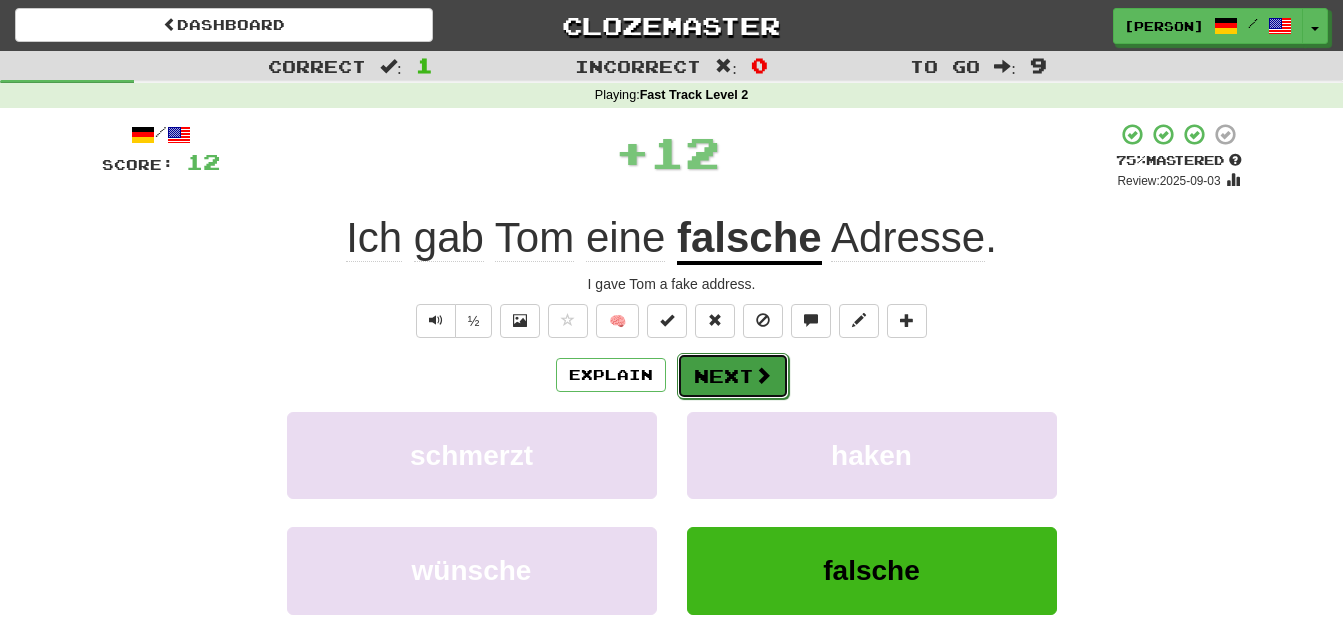click on "Next" at bounding box center [733, 376] 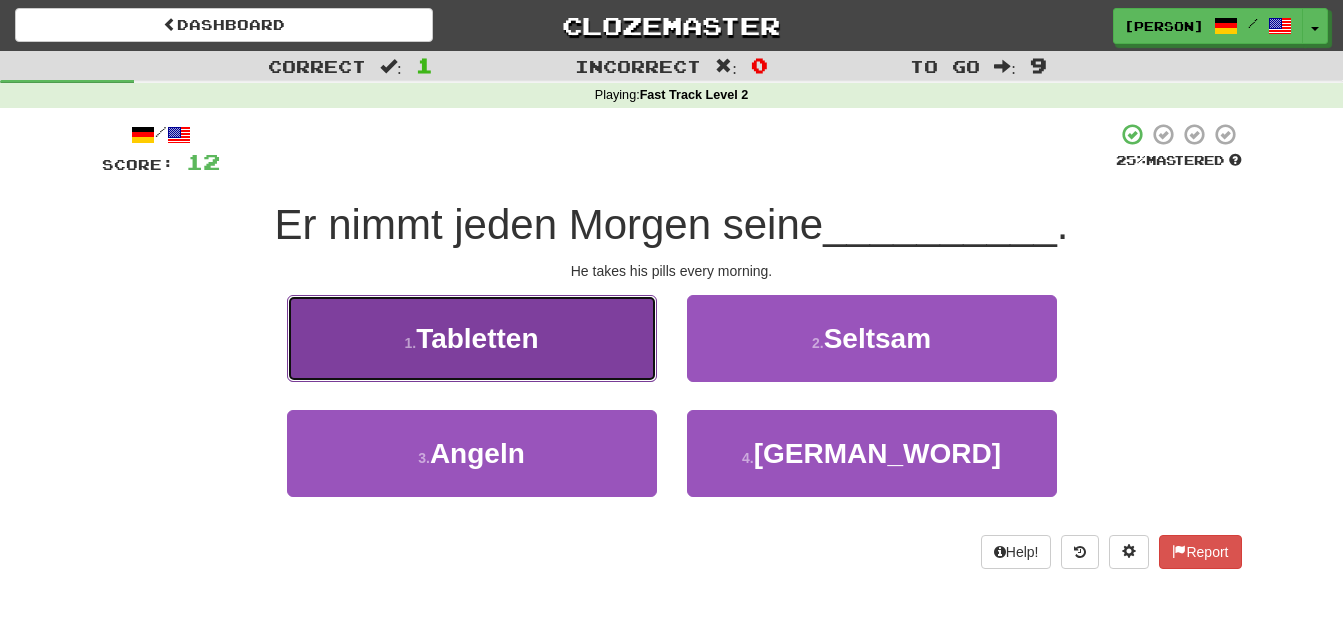 click on "Tabletten" at bounding box center [477, 338] 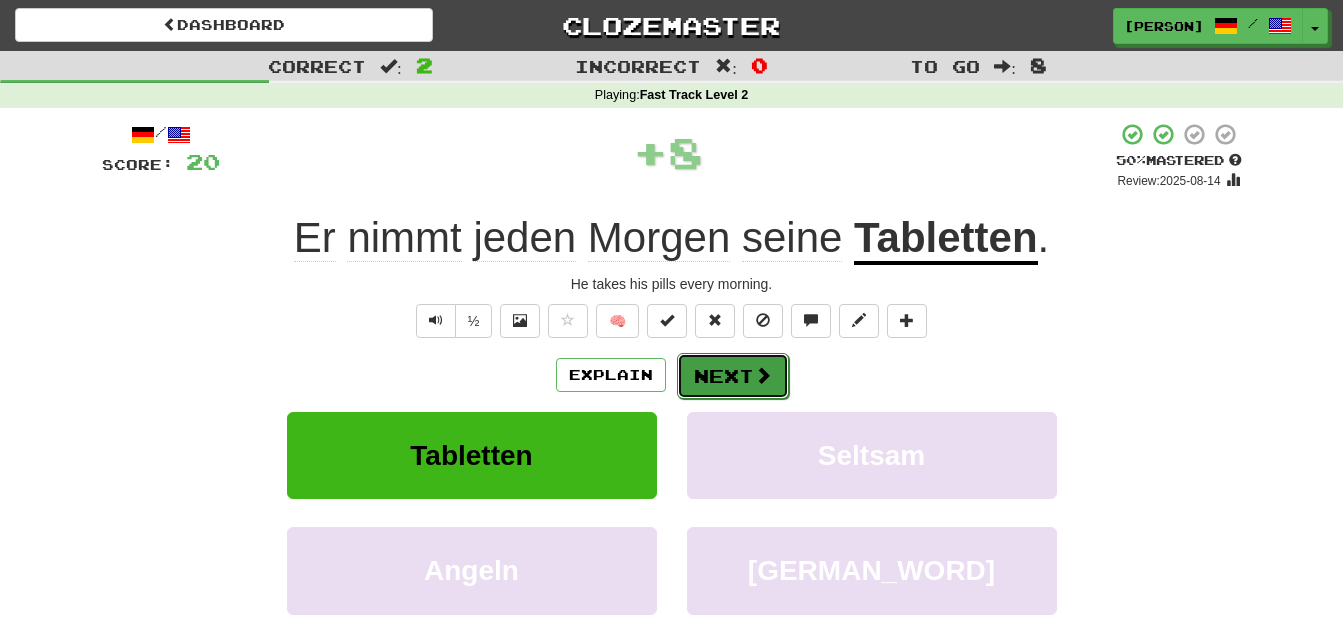 click on "Next" at bounding box center [733, 376] 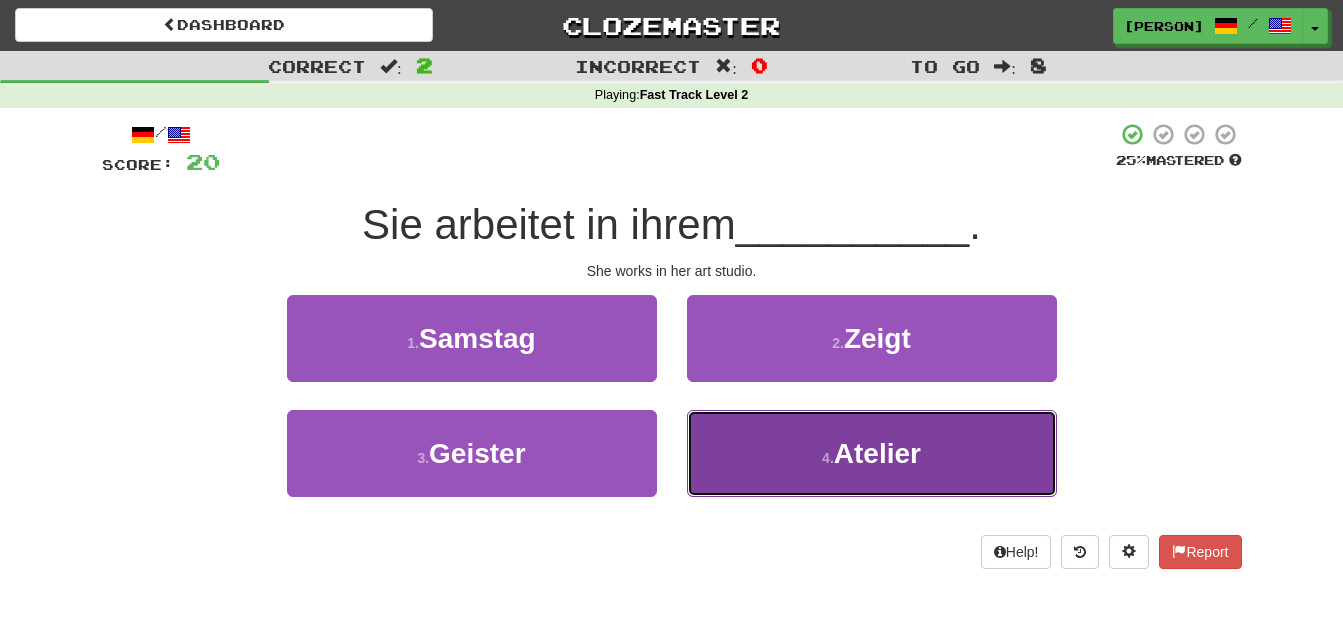 click on "Atelier" at bounding box center (877, 453) 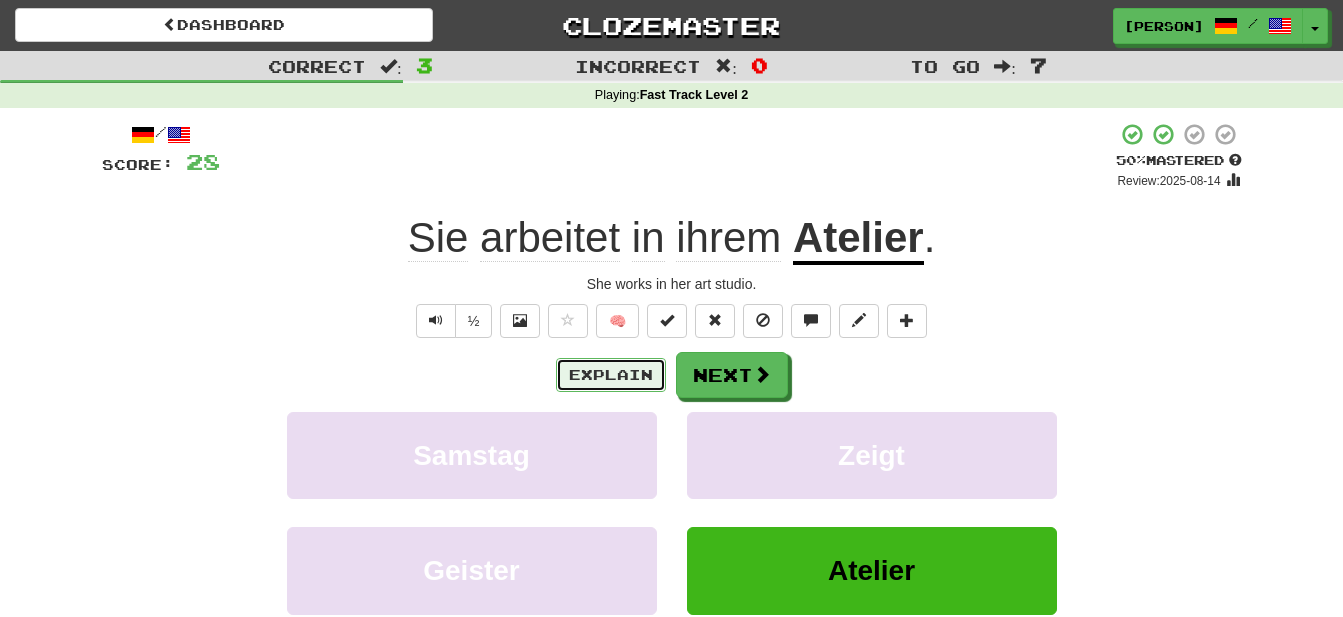 click on "Explain" at bounding box center (611, 375) 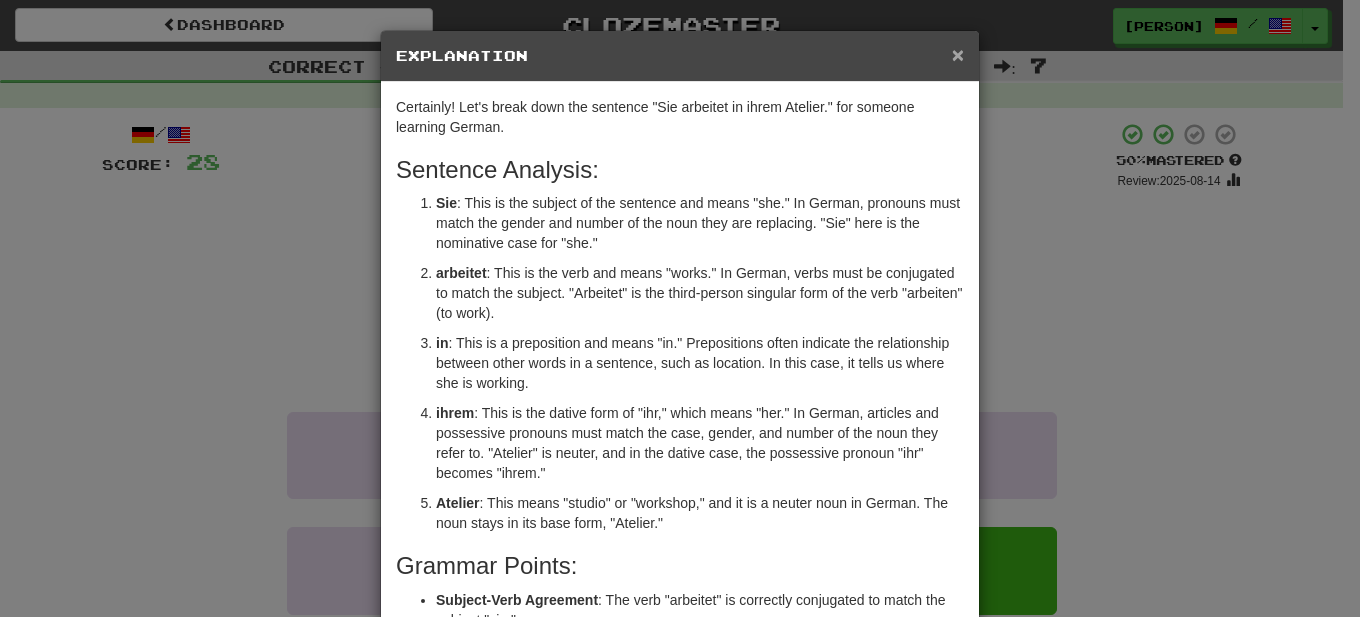 click on "×" at bounding box center (958, 54) 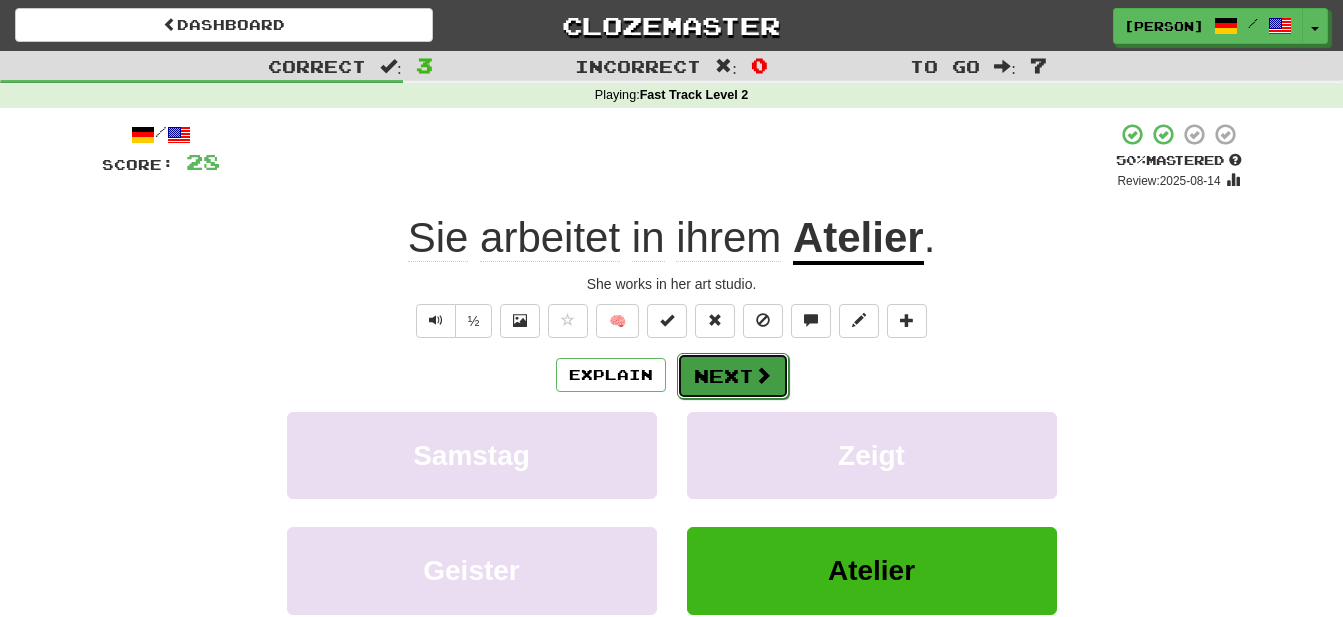 click on "Next" at bounding box center (733, 376) 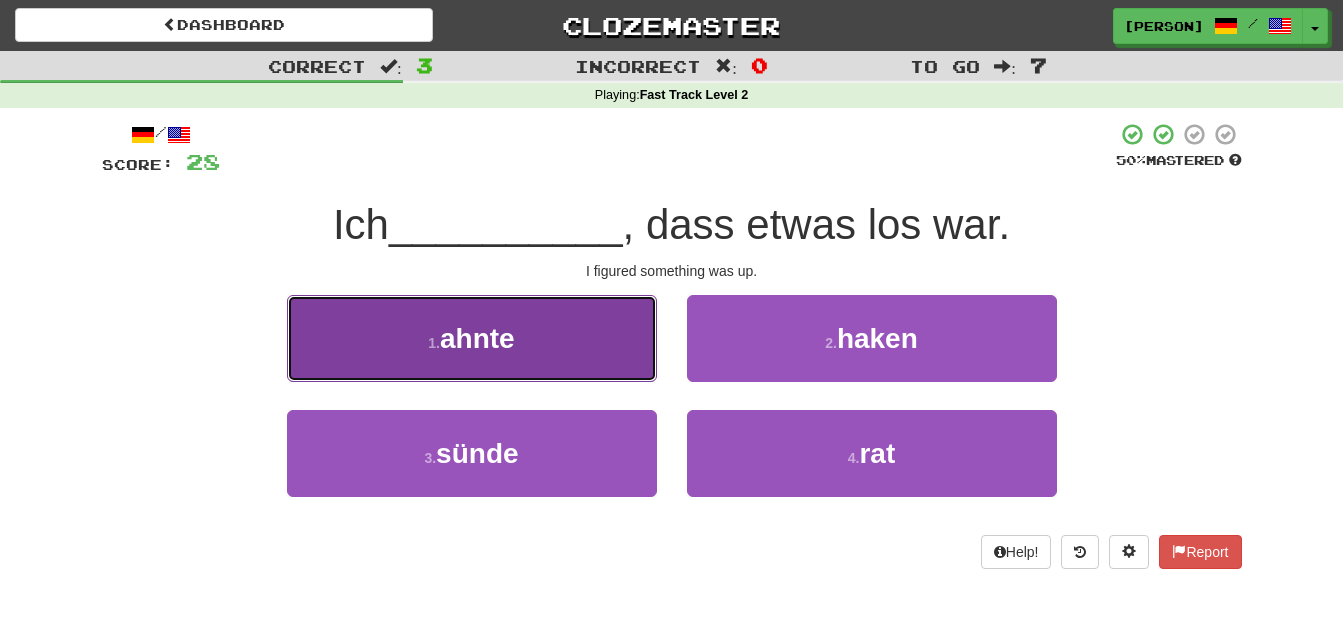 click on "ahnte" at bounding box center [477, 338] 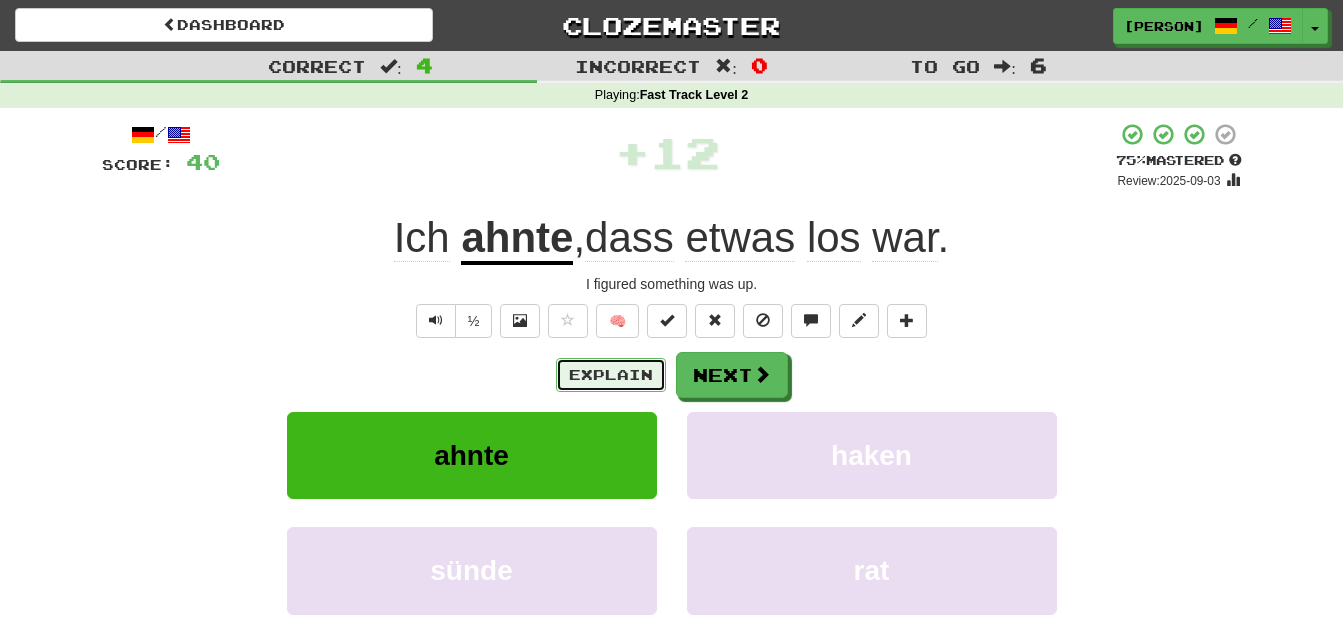 click on "Explain" at bounding box center (611, 375) 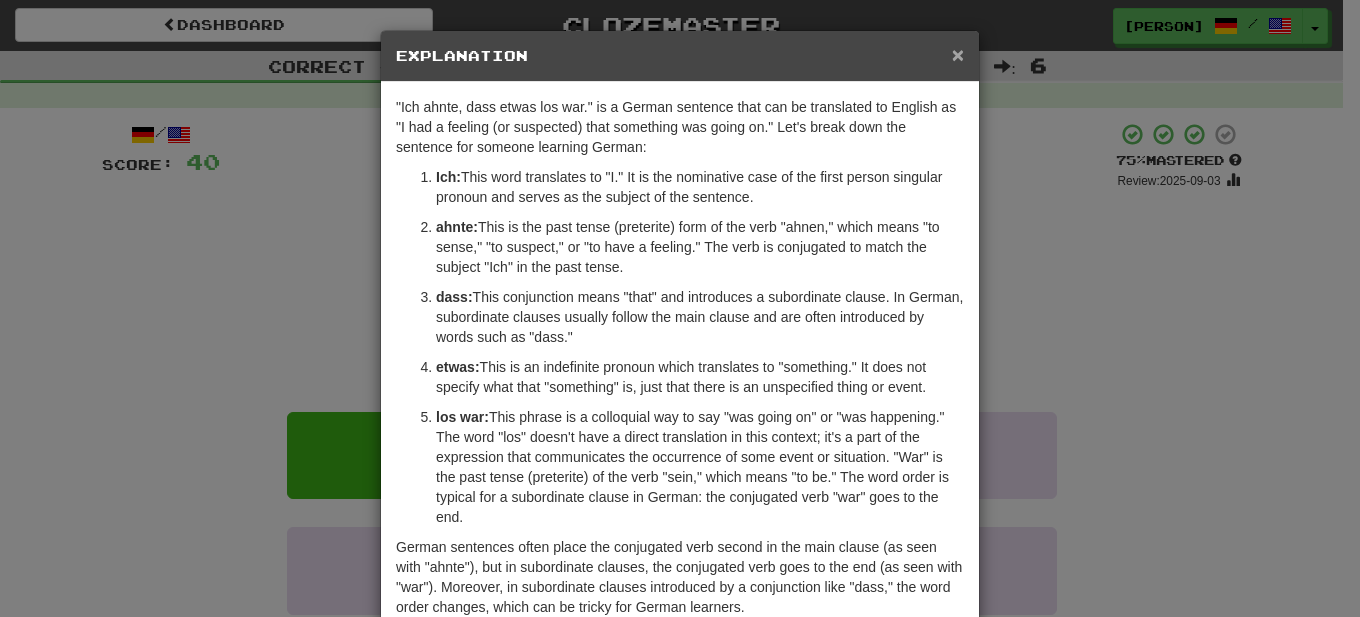 click on "×" at bounding box center [958, 54] 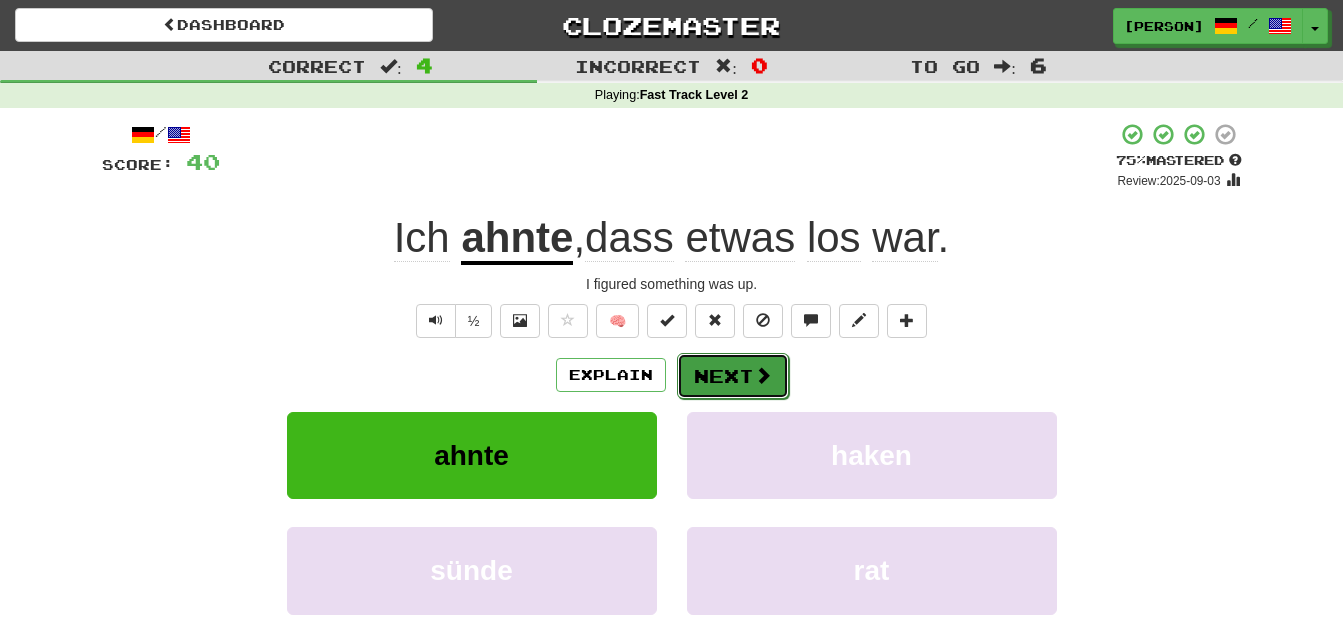 click on "Next" at bounding box center (733, 376) 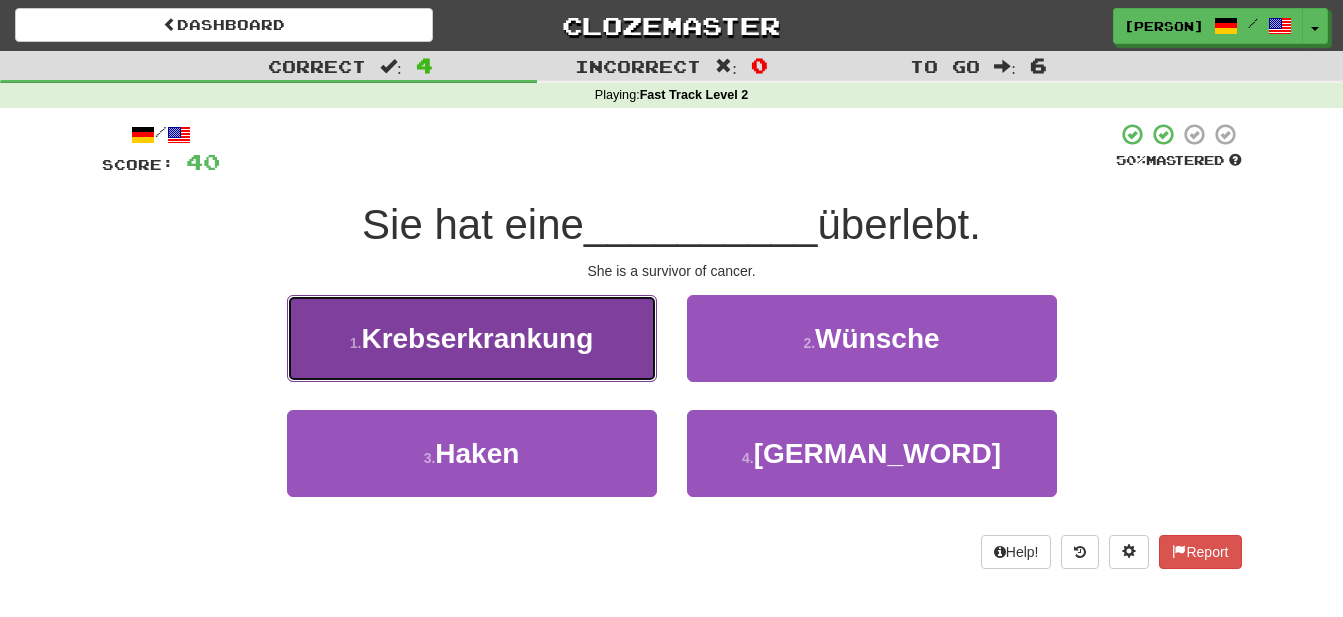 click on "Krebserkrankung" at bounding box center [477, 338] 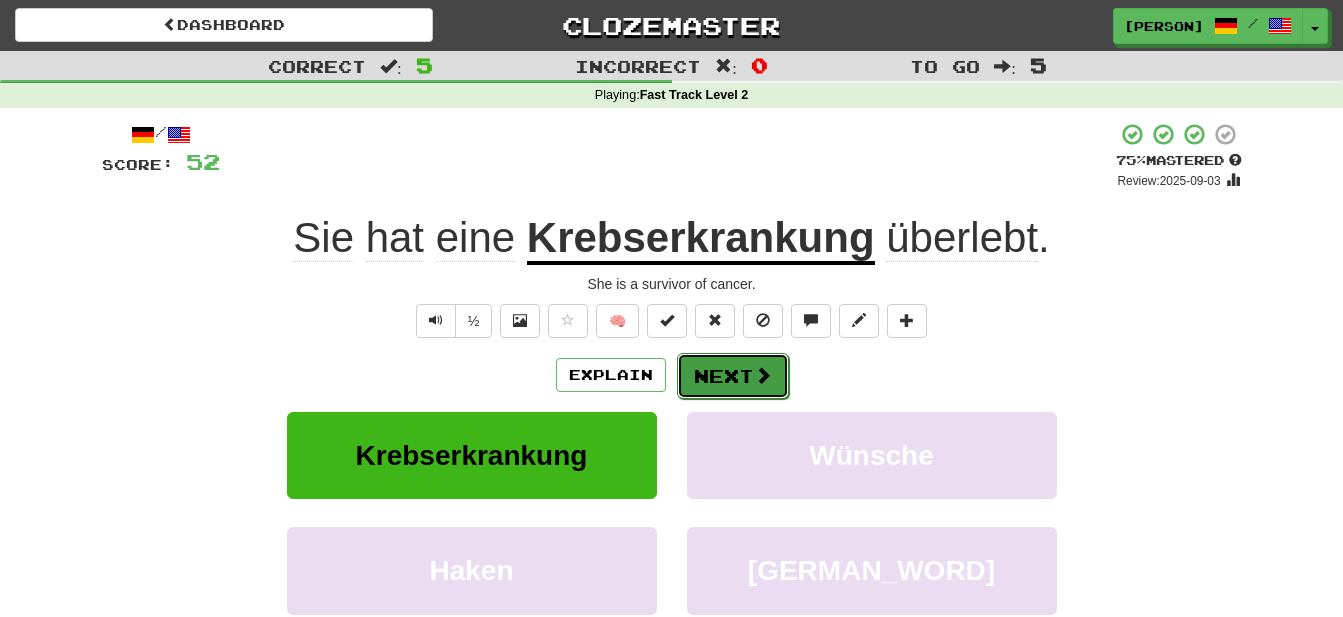 click on "Next" at bounding box center (733, 376) 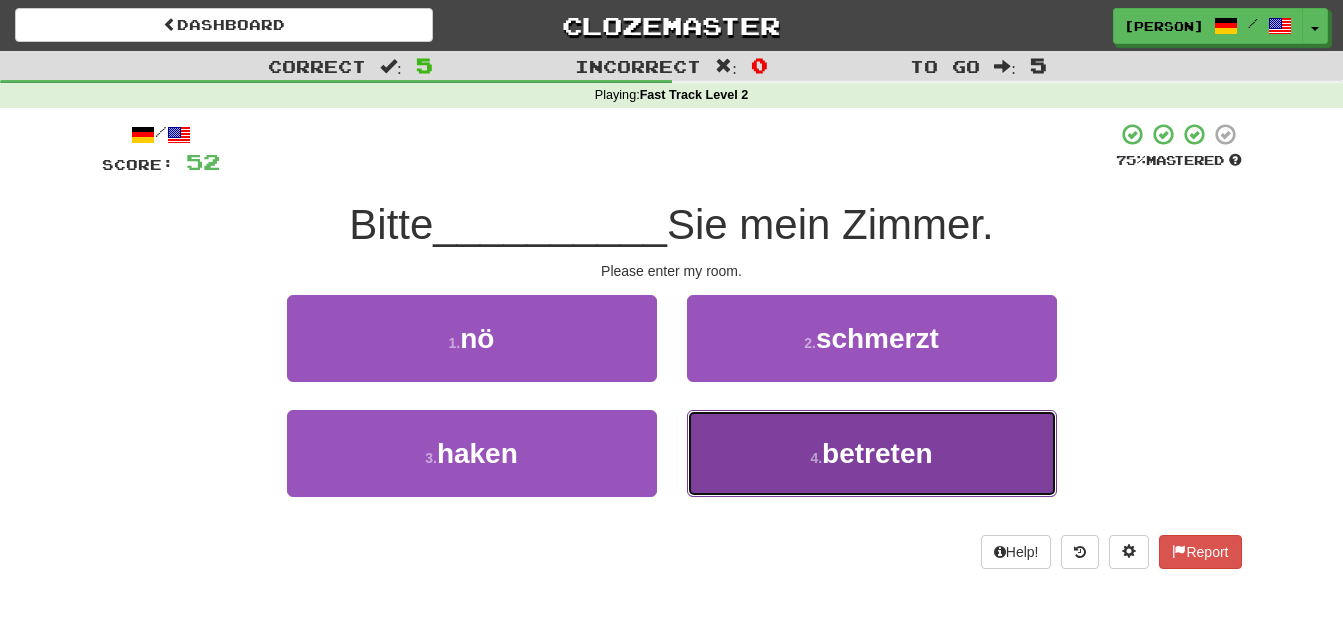 click on "betreten" at bounding box center [877, 453] 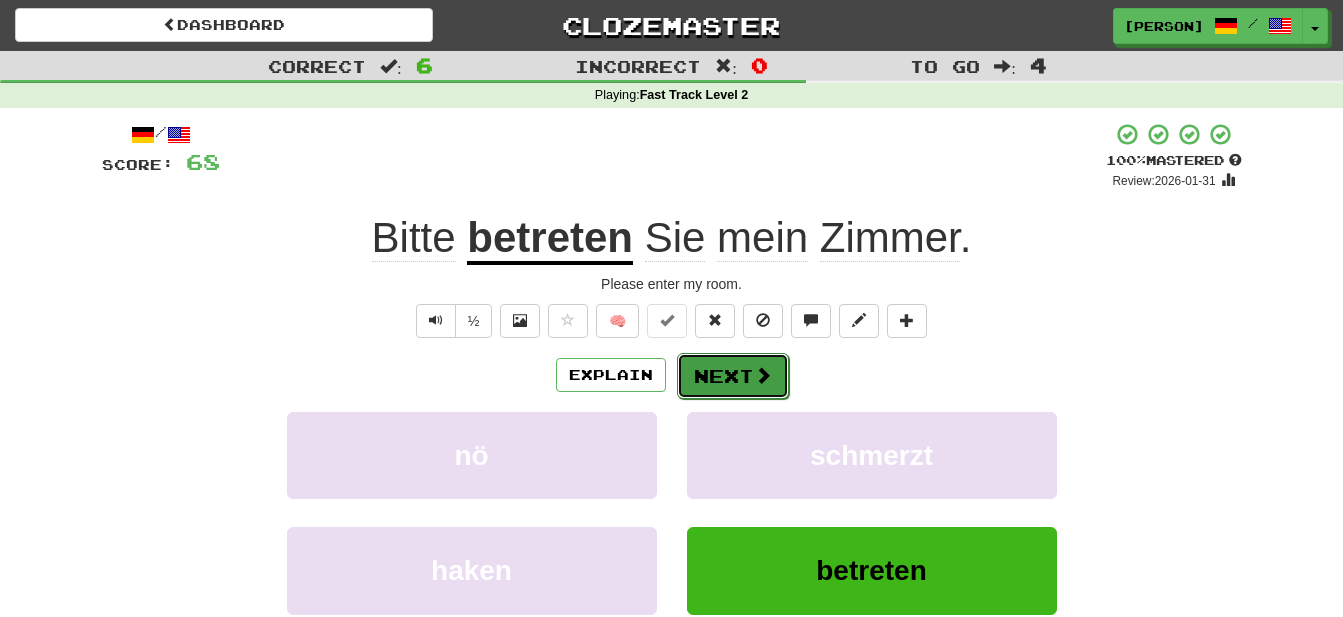 click on "Next" at bounding box center (733, 376) 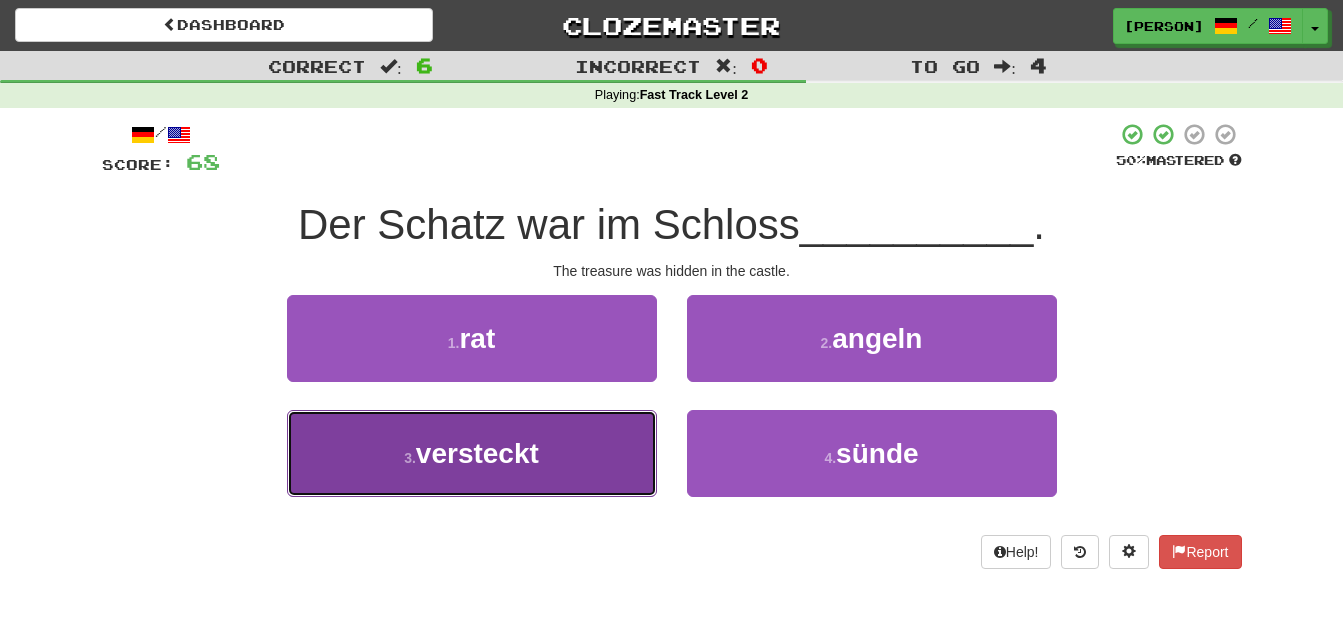click on "versteckt" at bounding box center (477, 453) 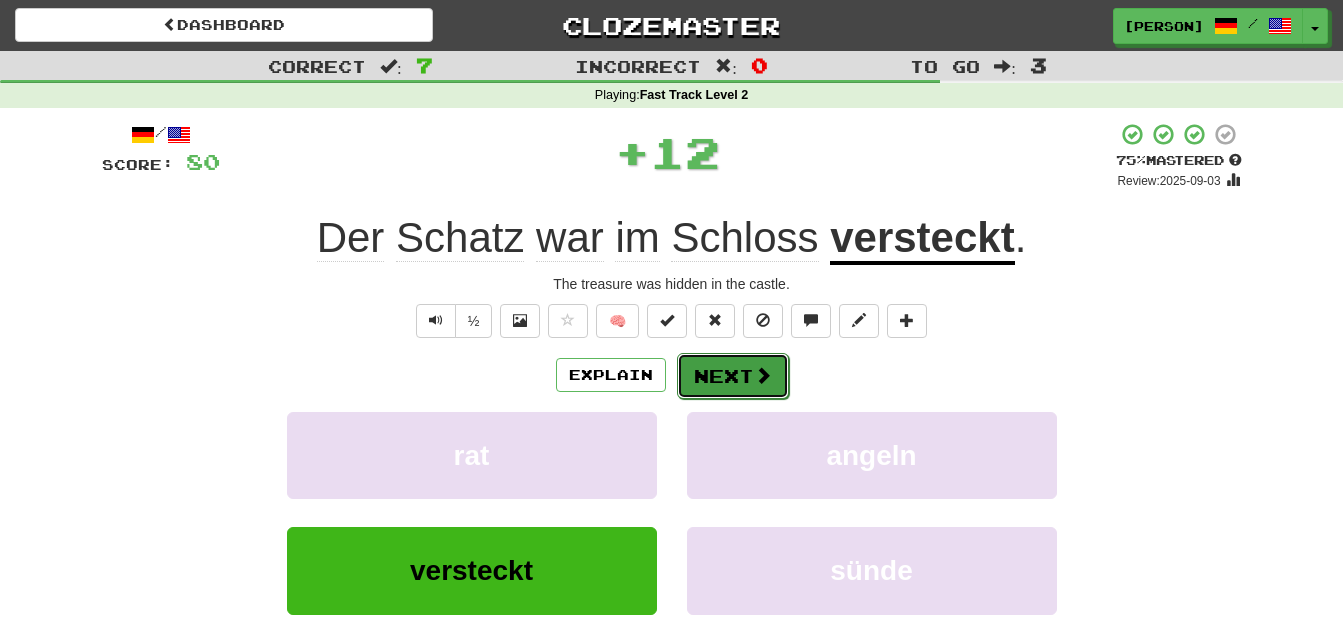 click on "Next" at bounding box center [733, 376] 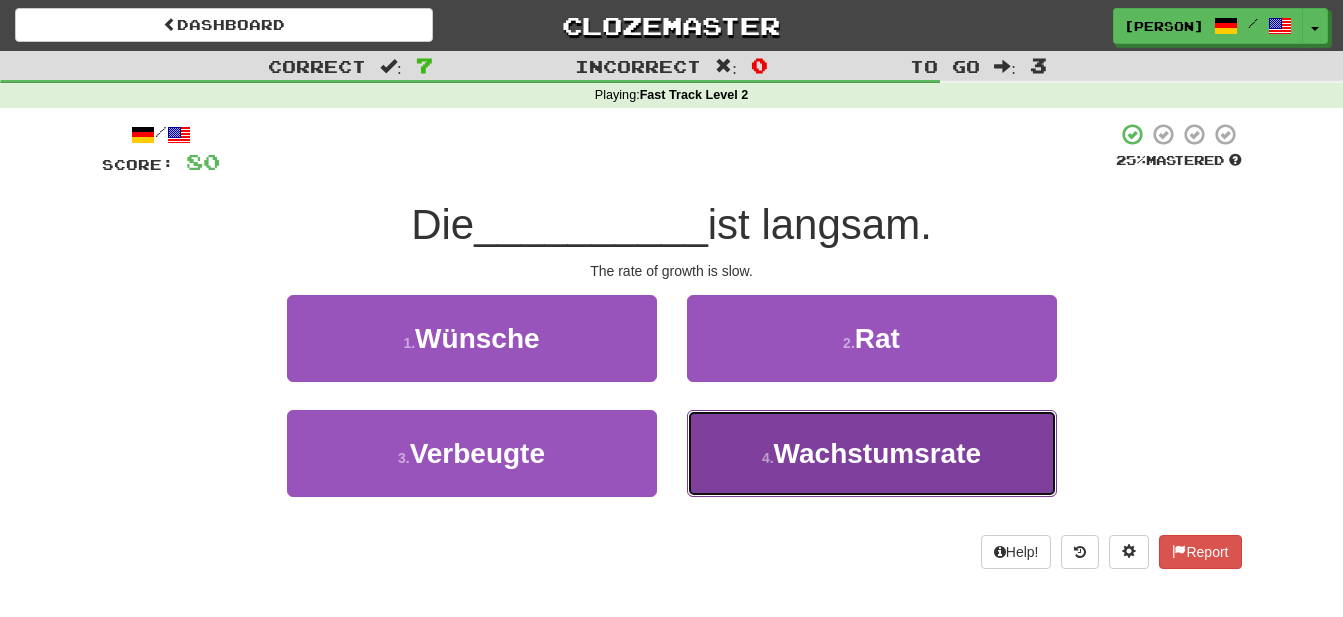 click on "Wachstumsrate" at bounding box center (877, 453) 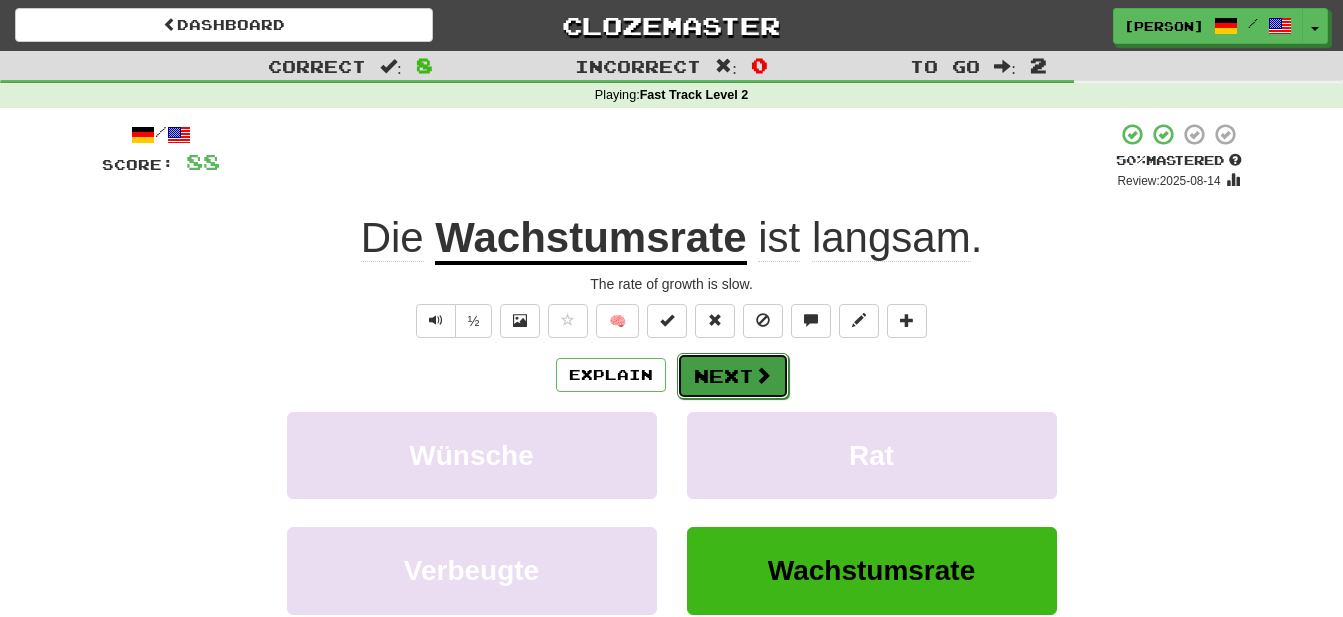 click on "Next" at bounding box center [733, 376] 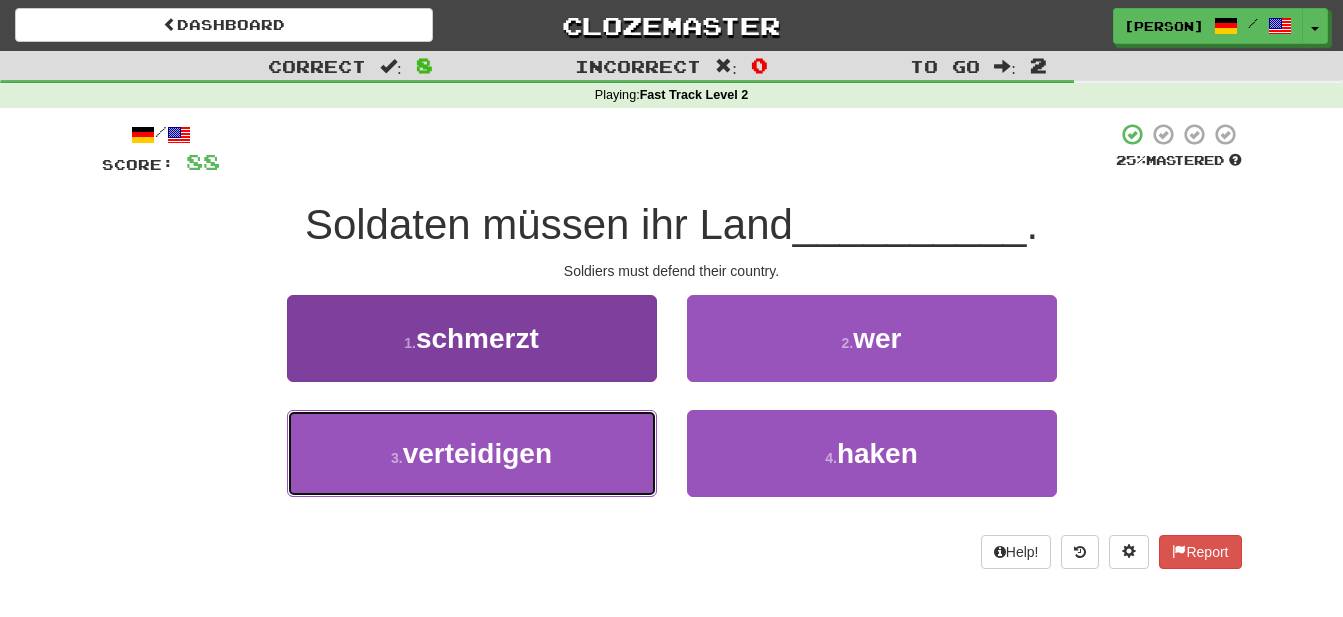 drag, startPoint x: 484, startPoint y: 453, endPoint x: 512, endPoint y: 462, distance: 29.410883 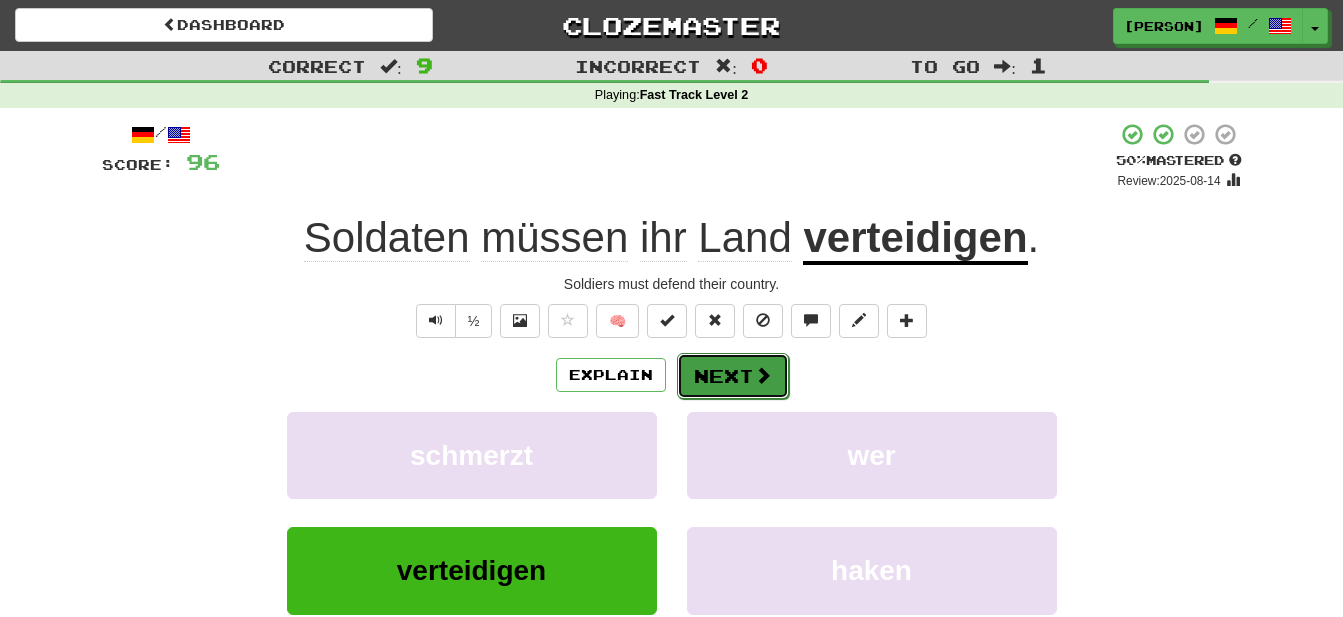 click on "Next" at bounding box center [733, 376] 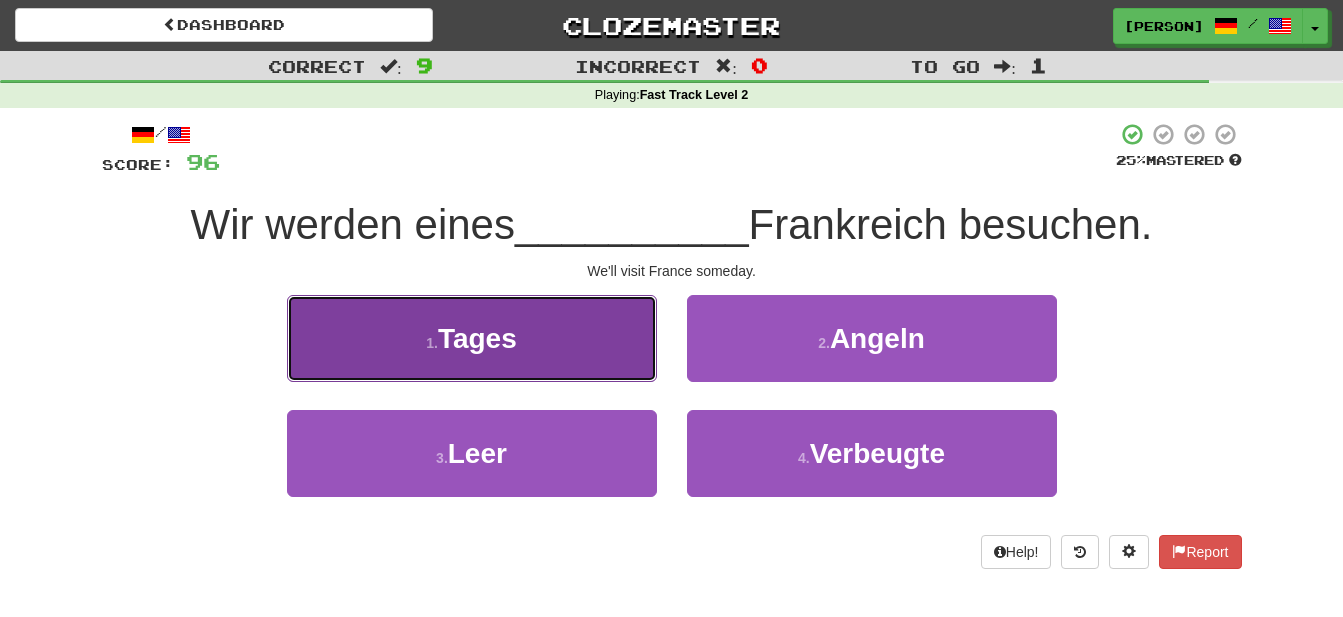 click on "Tages" at bounding box center [477, 338] 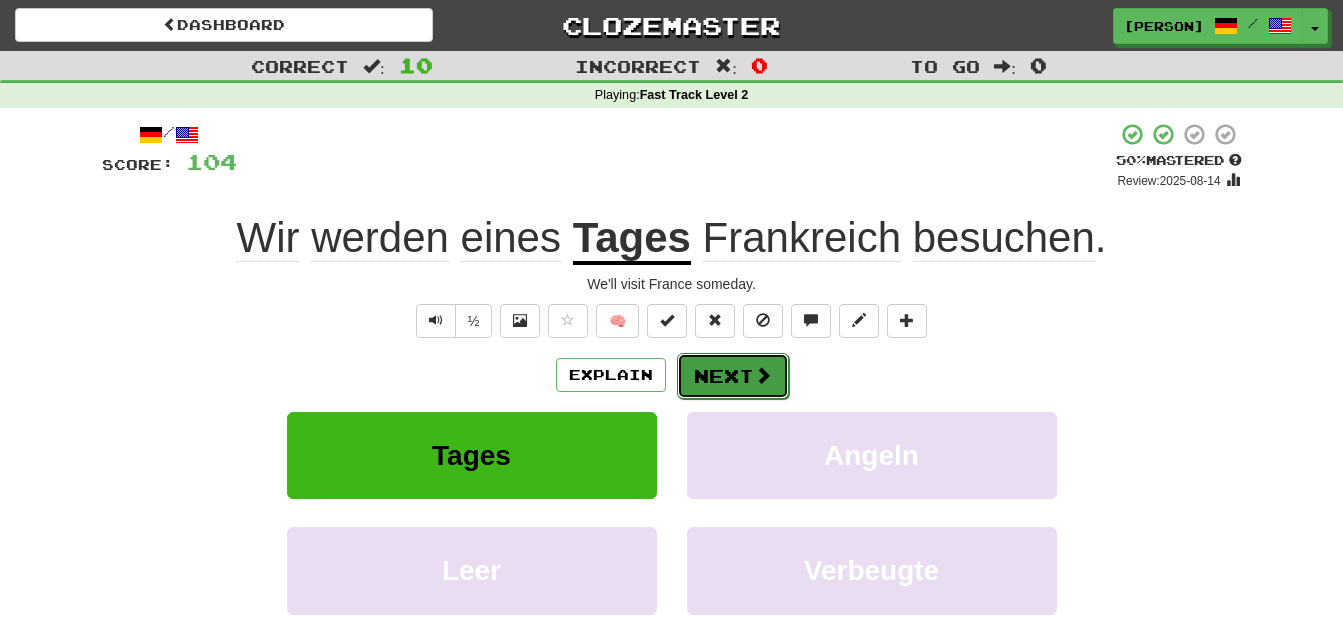 click on "Next" at bounding box center [733, 376] 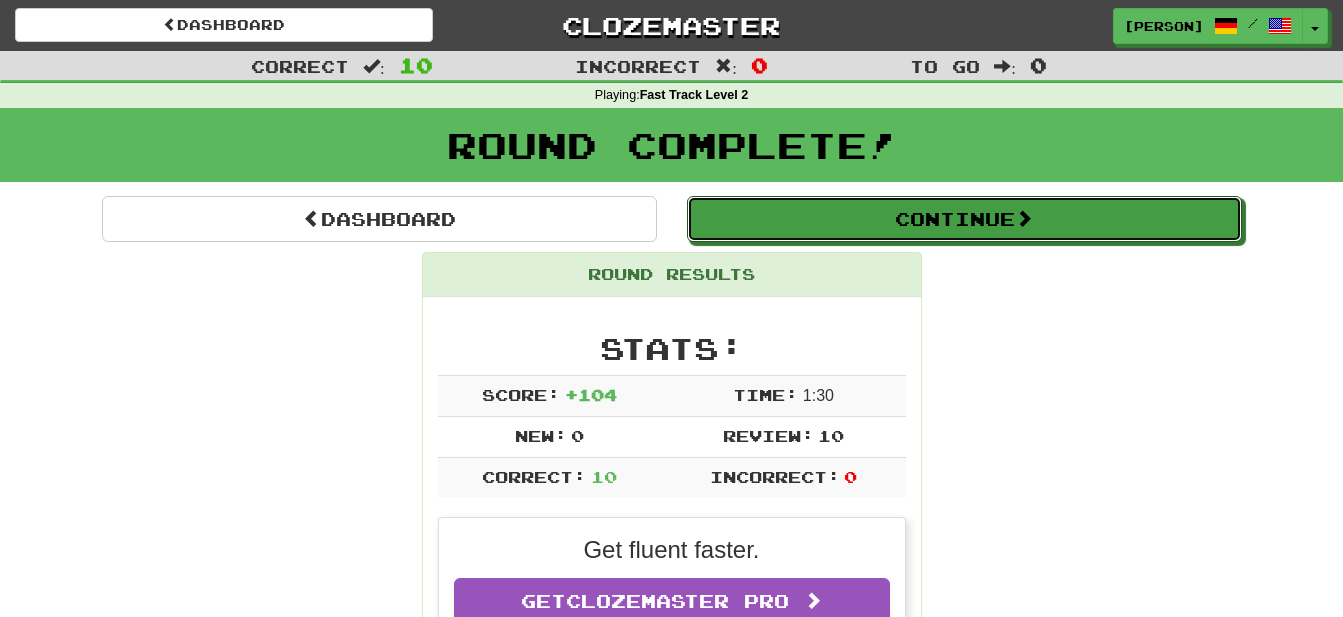 click on "Continue" at bounding box center (964, 219) 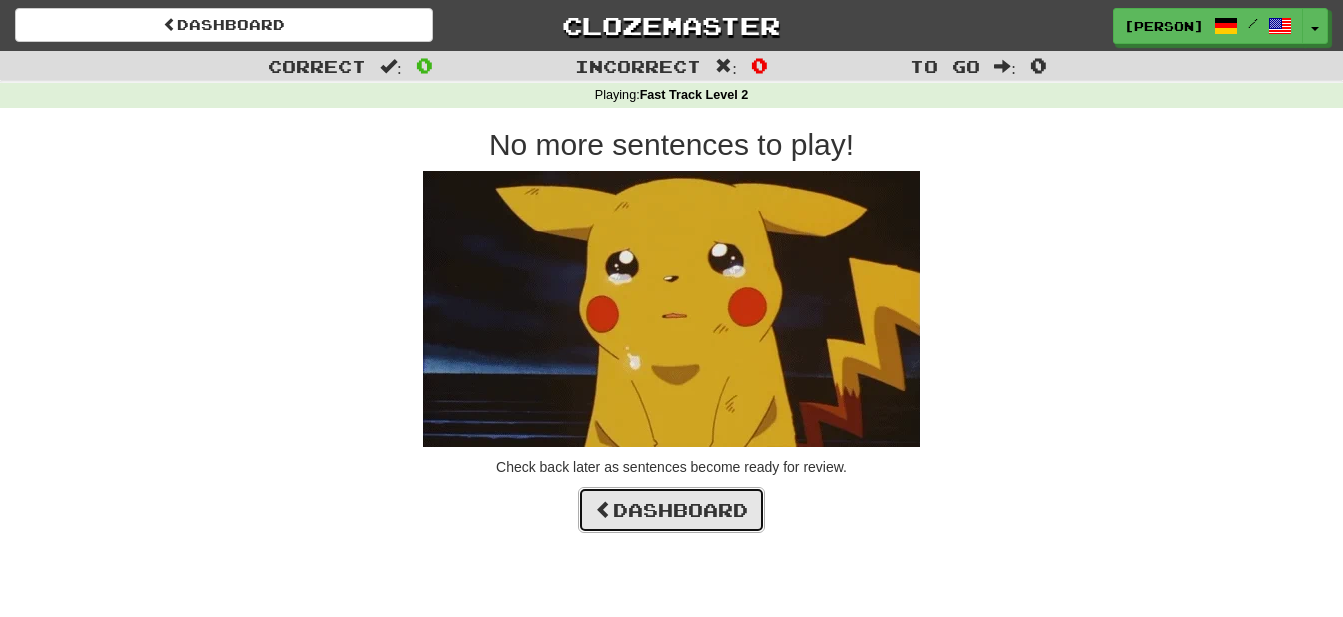 click on "Dashboard" at bounding box center [671, 510] 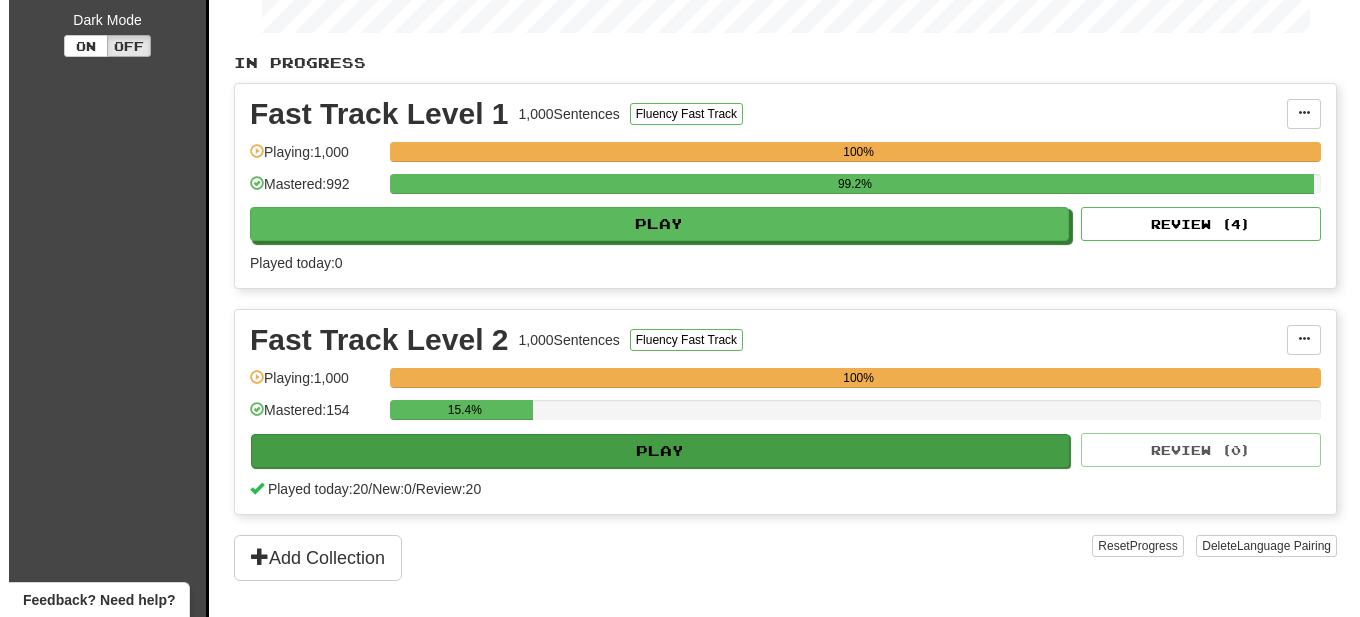 scroll, scrollTop: 408, scrollLeft: 0, axis: vertical 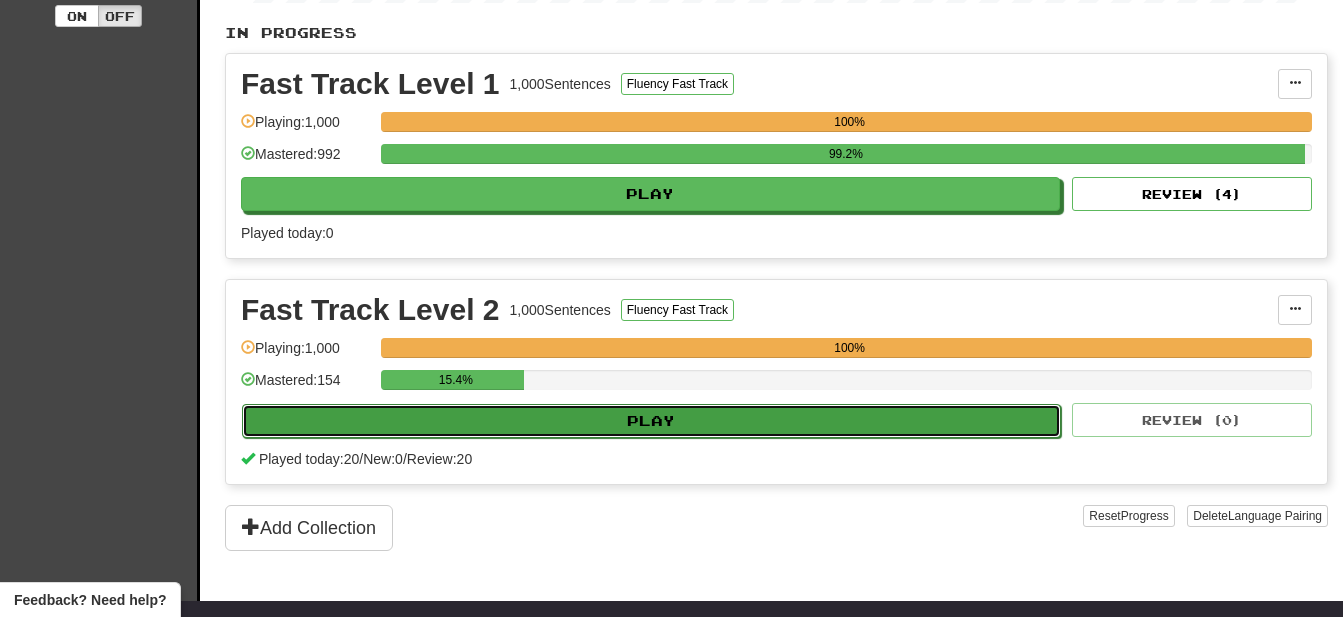 click on "Play" at bounding box center [651, 421] 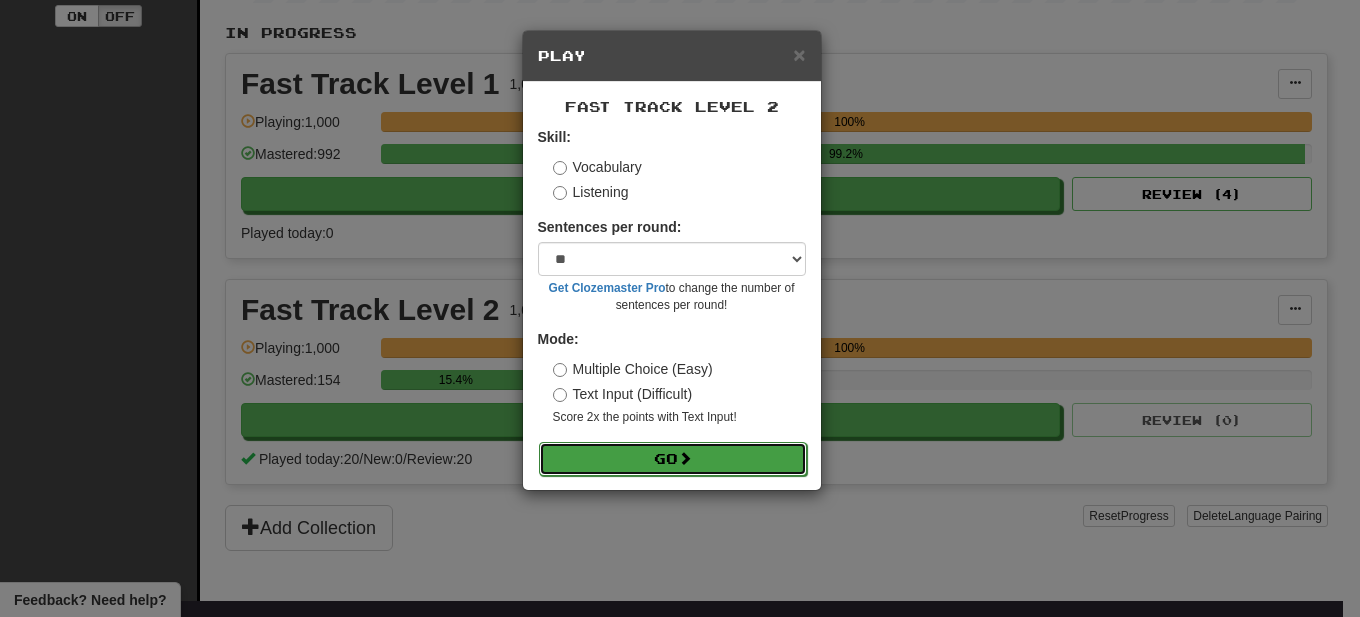 click on "Go" at bounding box center (673, 459) 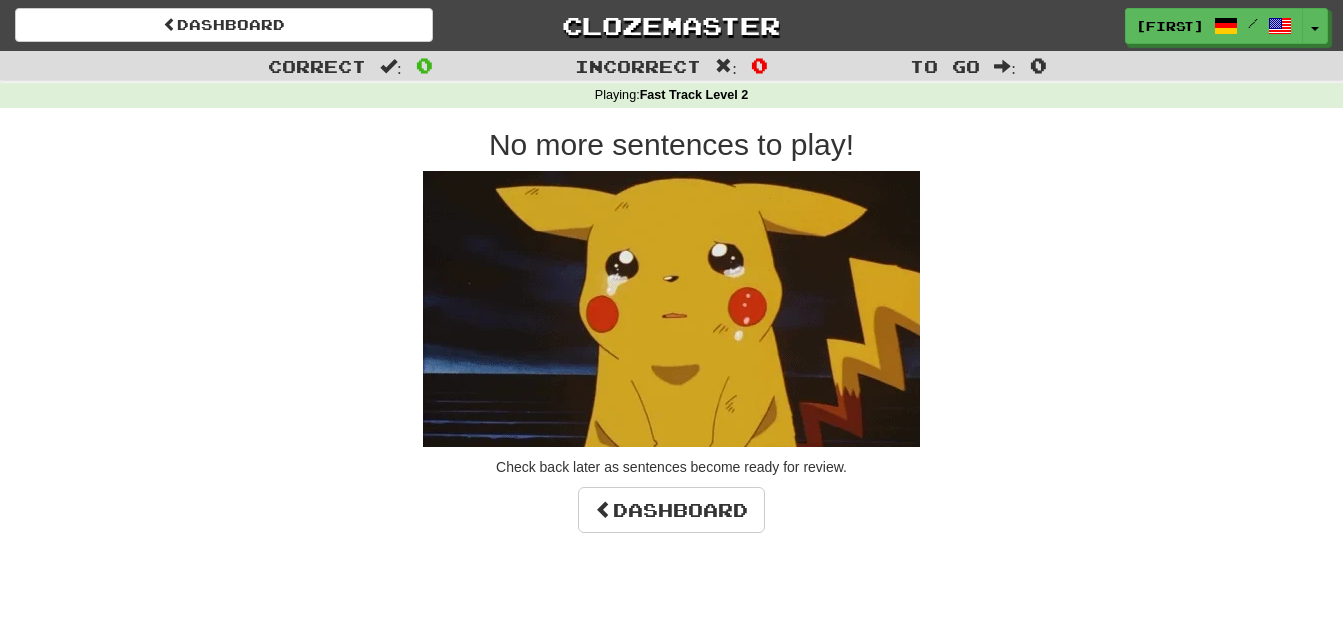 scroll, scrollTop: 0, scrollLeft: 0, axis: both 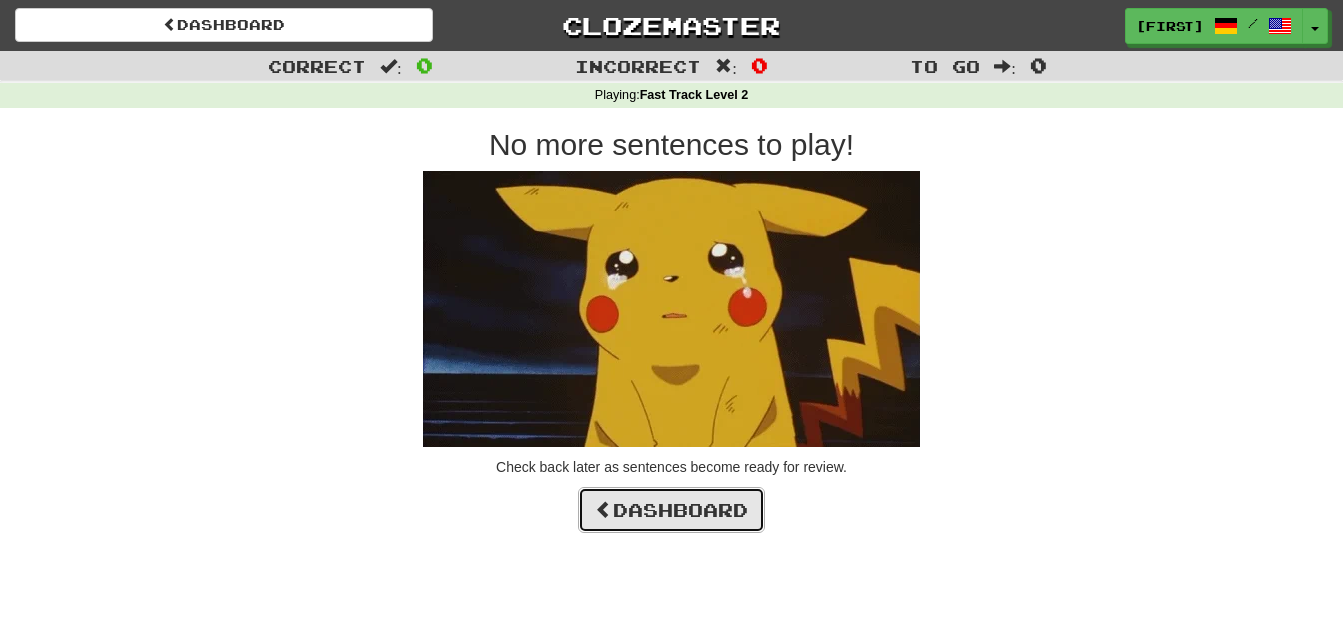 click on "Dashboard" at bounding box center [671, 510] 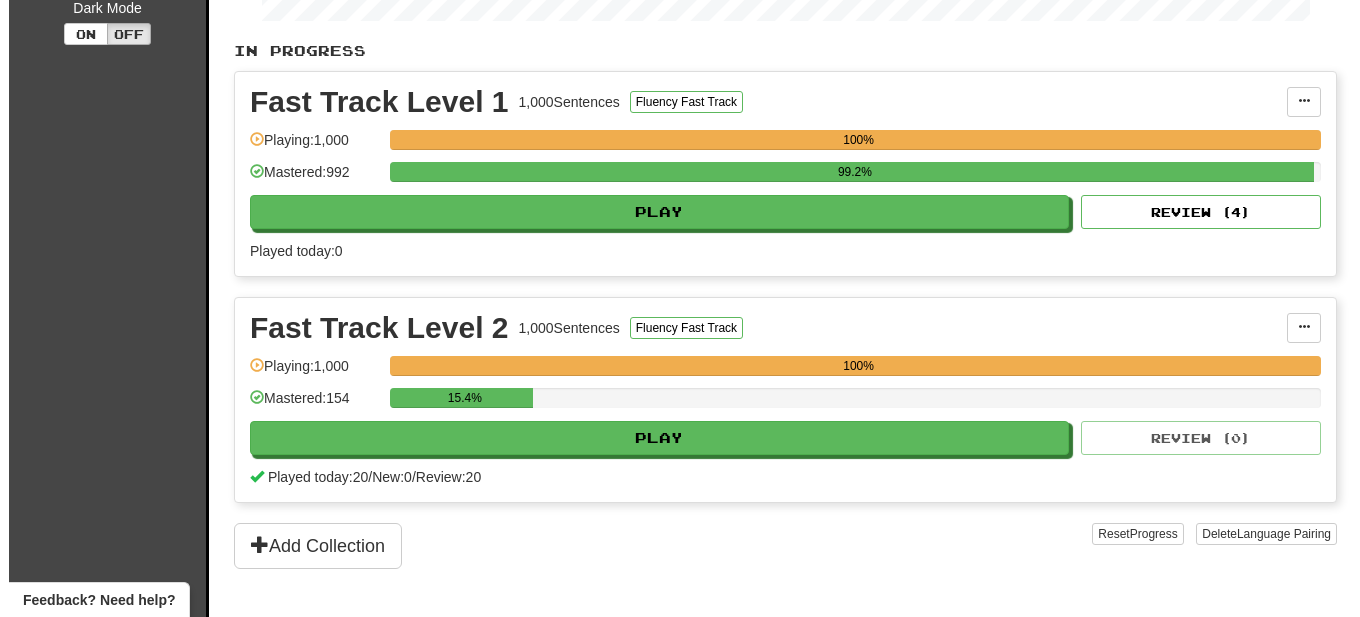 scroll, scrollTop: 408, scrollLeft: 0, axis: vertical 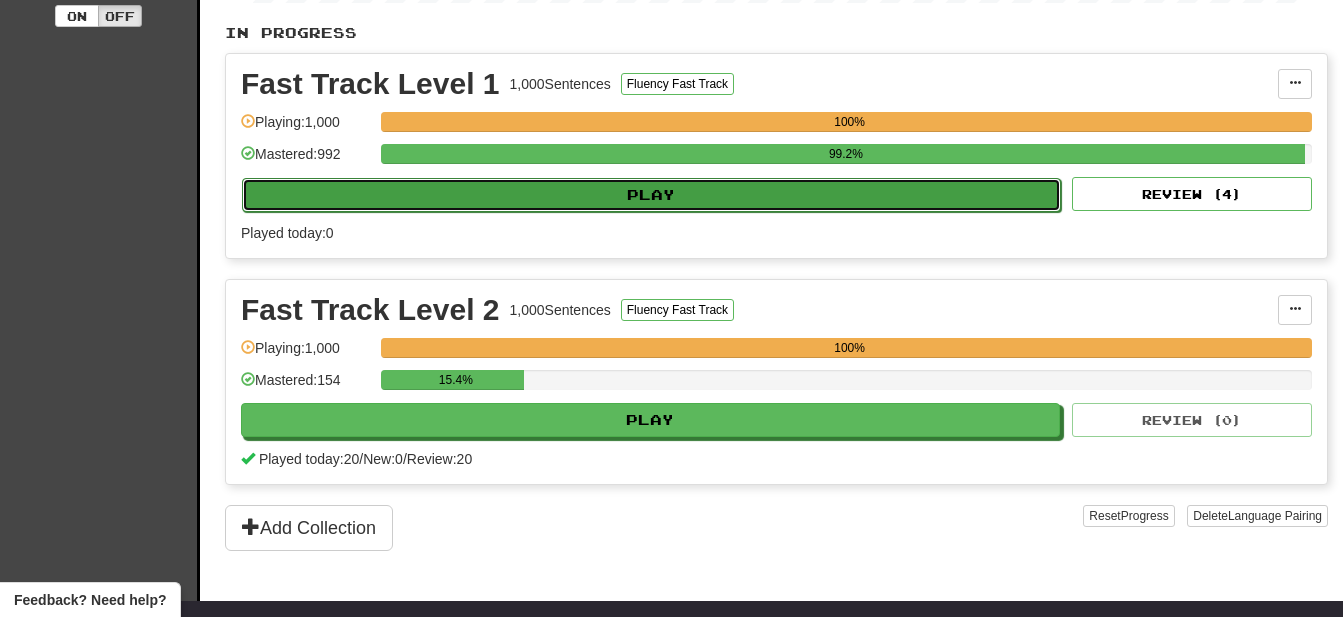 click on "Play" at bounding box center [651, 195] 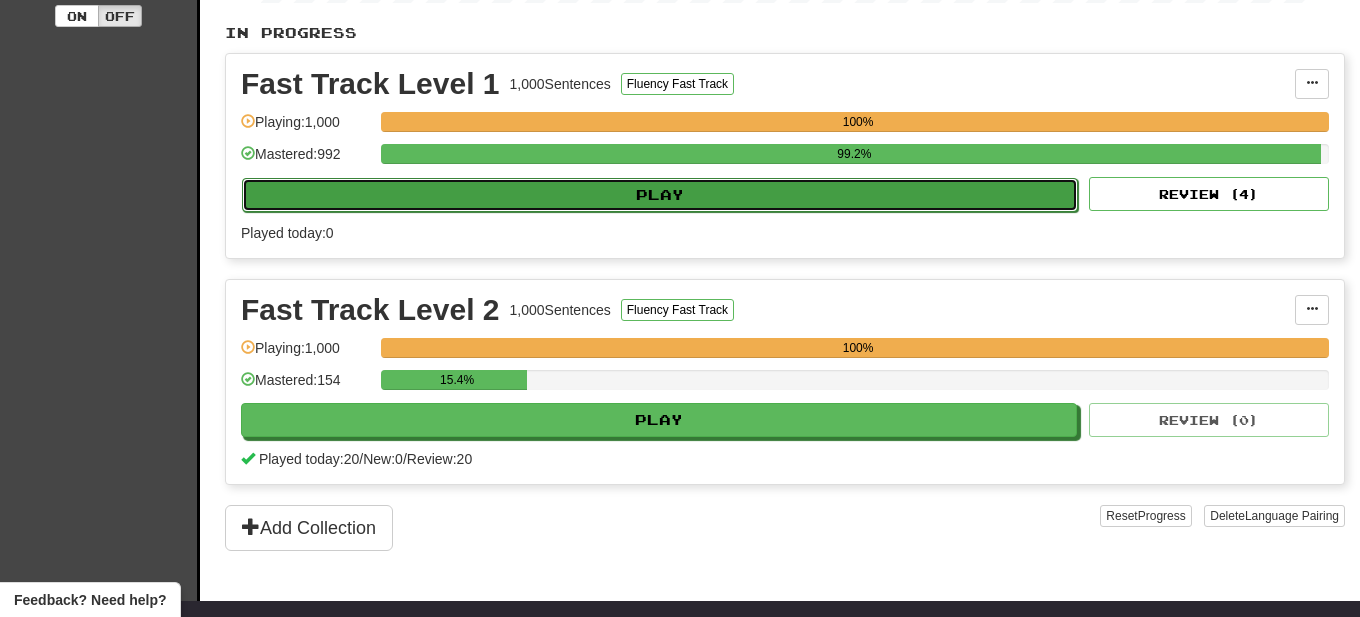 select on "**" 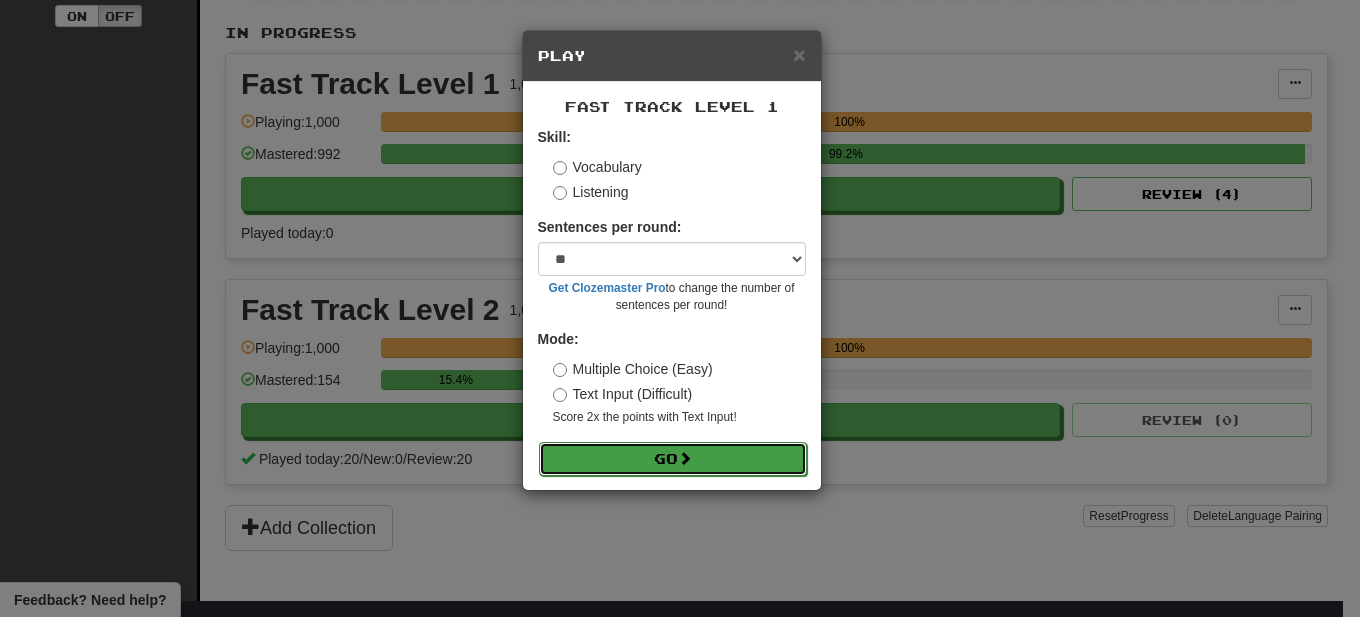 click on "Go" at bounding box center (673, 459) 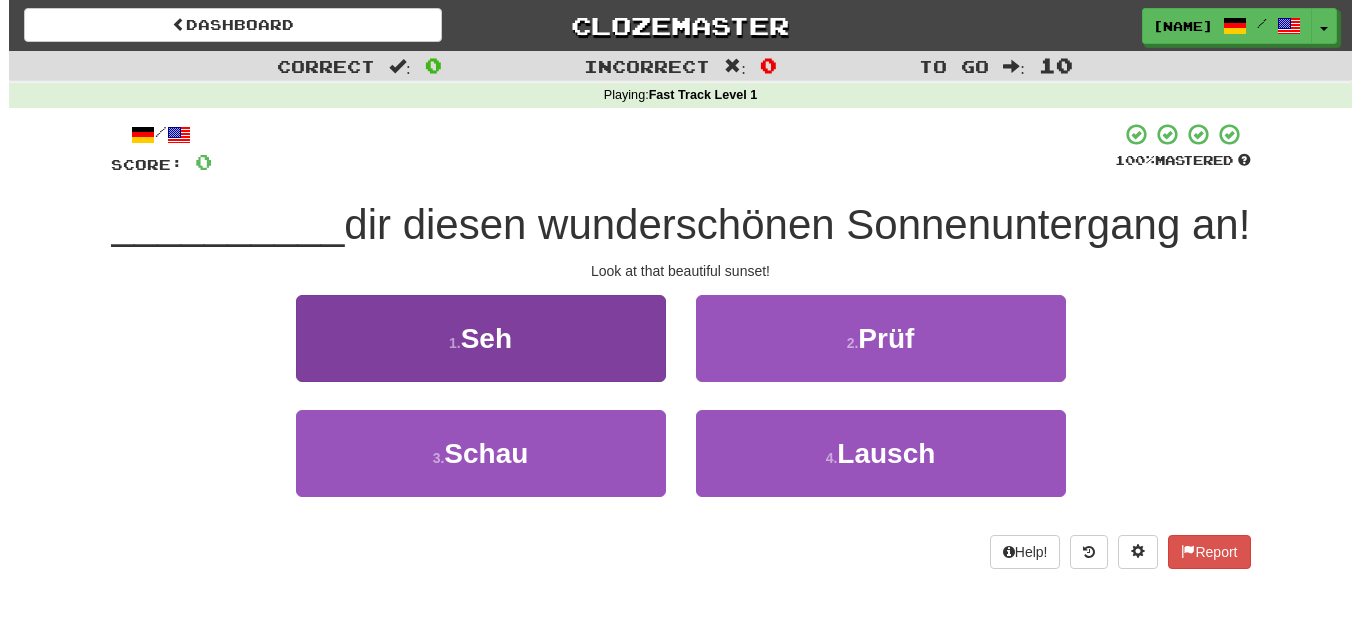 scroll, scrollTop: 0, scrollLeft: 0, axis: both 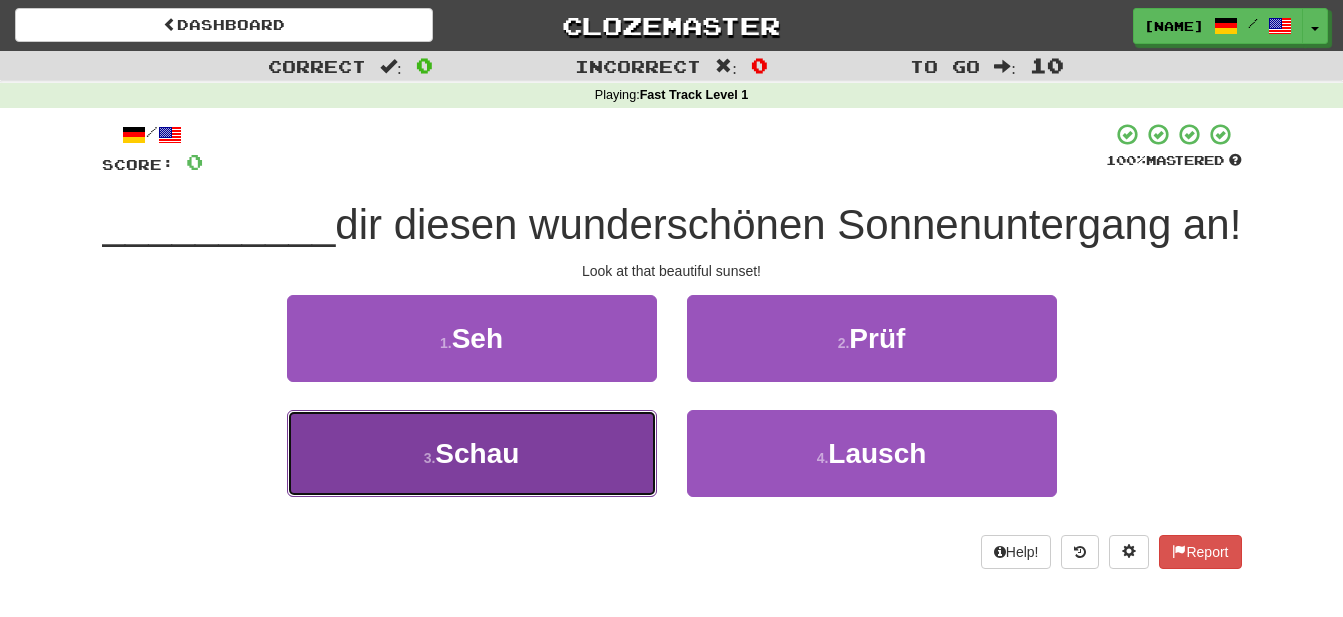 click on "Schau" at bounding box center [477, 453] 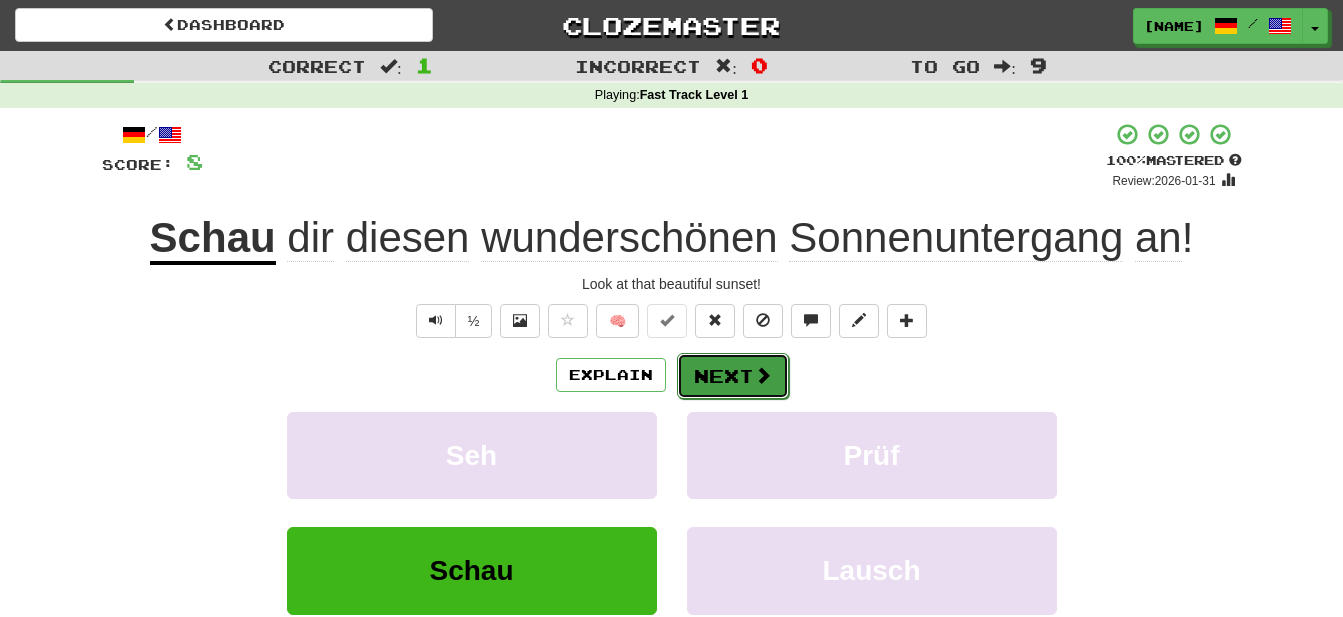 click on "Next" at bounding box center (733, 376) 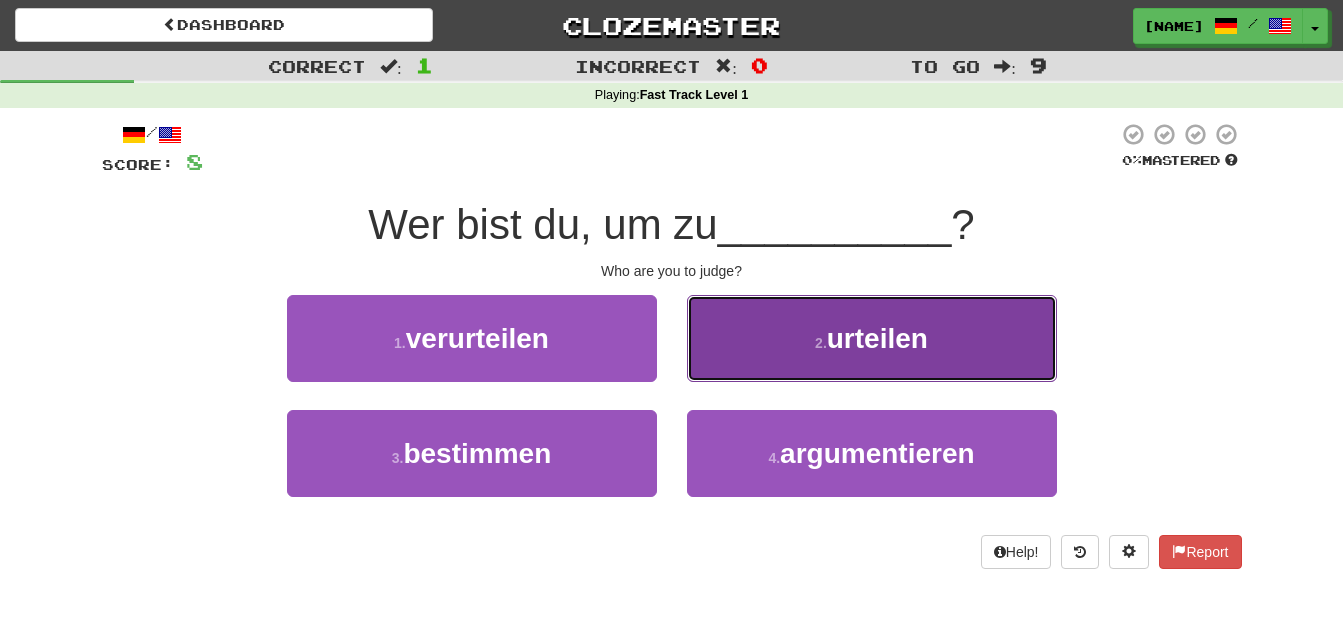 click on "urteilen" at bounding box center [877, 338] 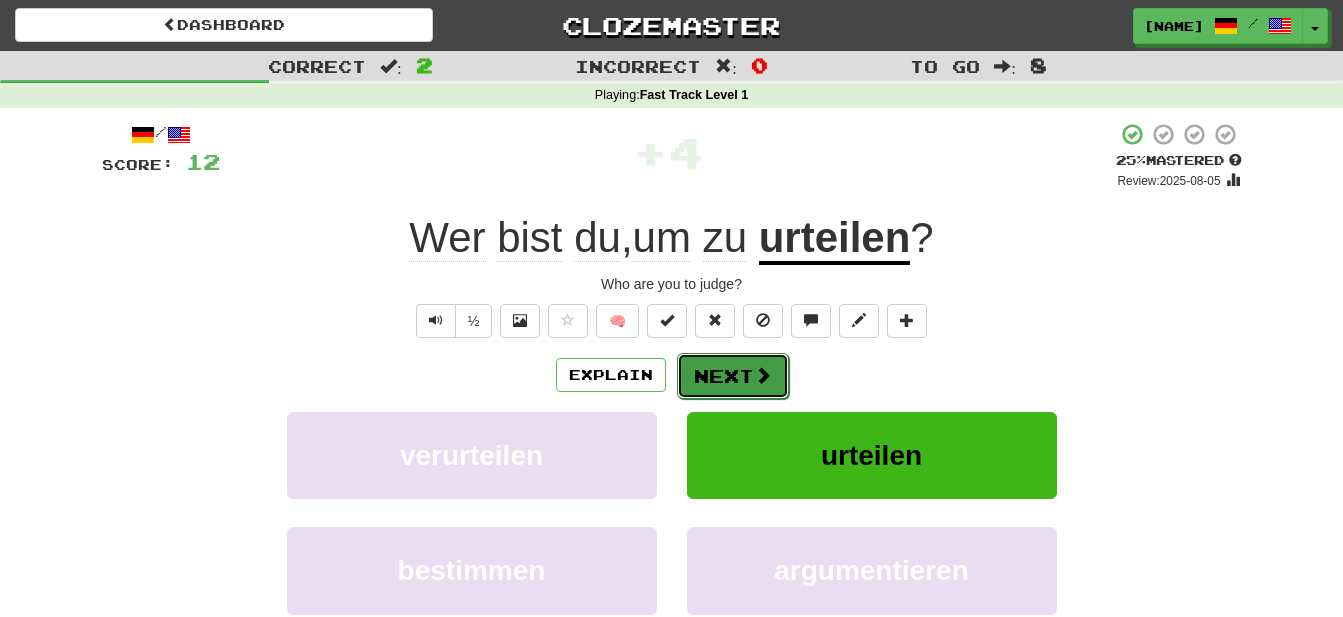 click on "Next" at bounding box center (733, 376) 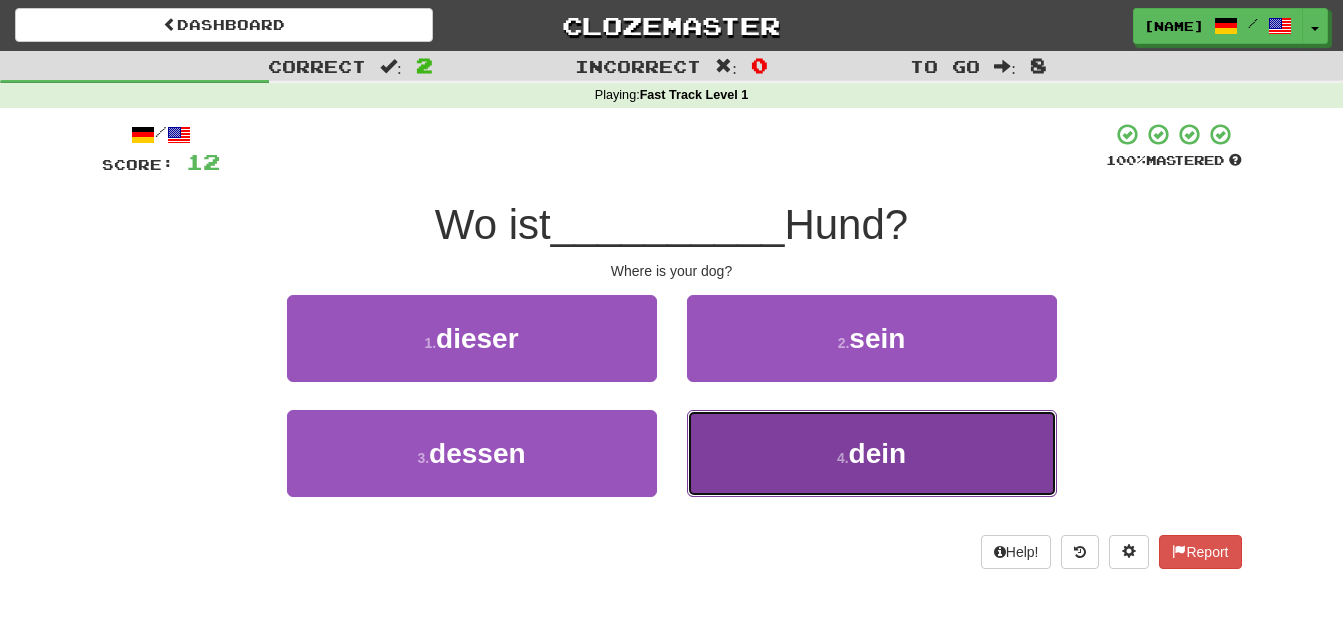 click on "dein" at bounding box center [878, 453] 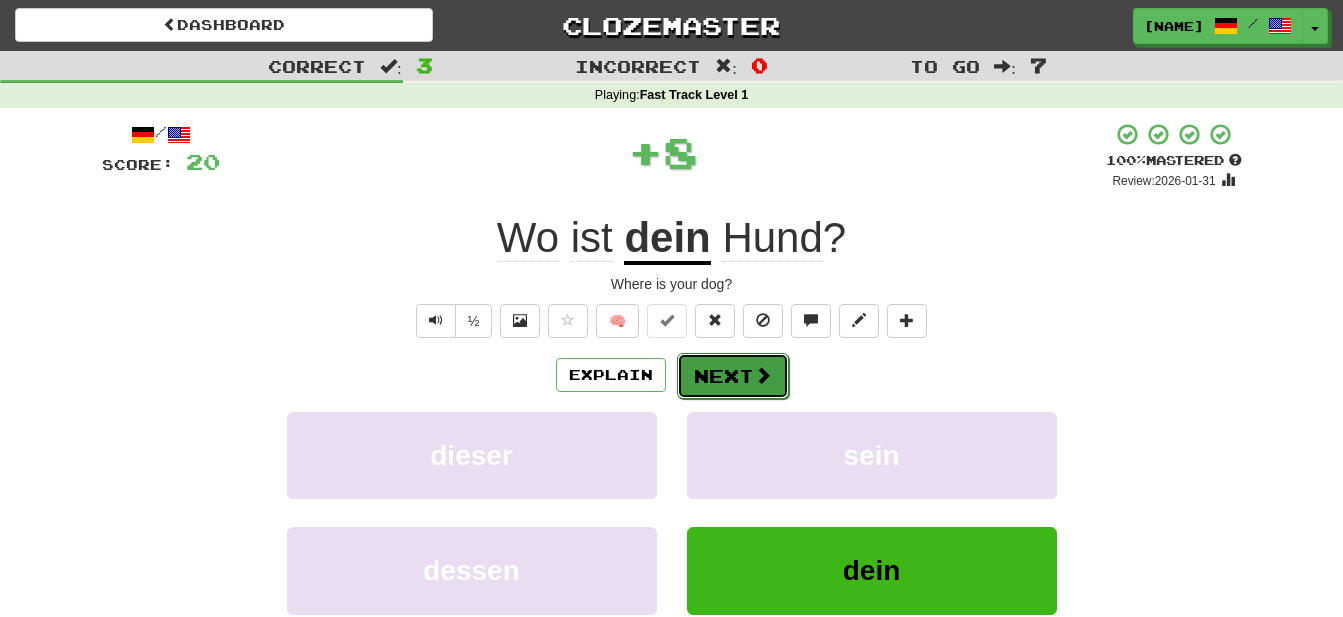 click on "Next" at bounding box center [733, 376] 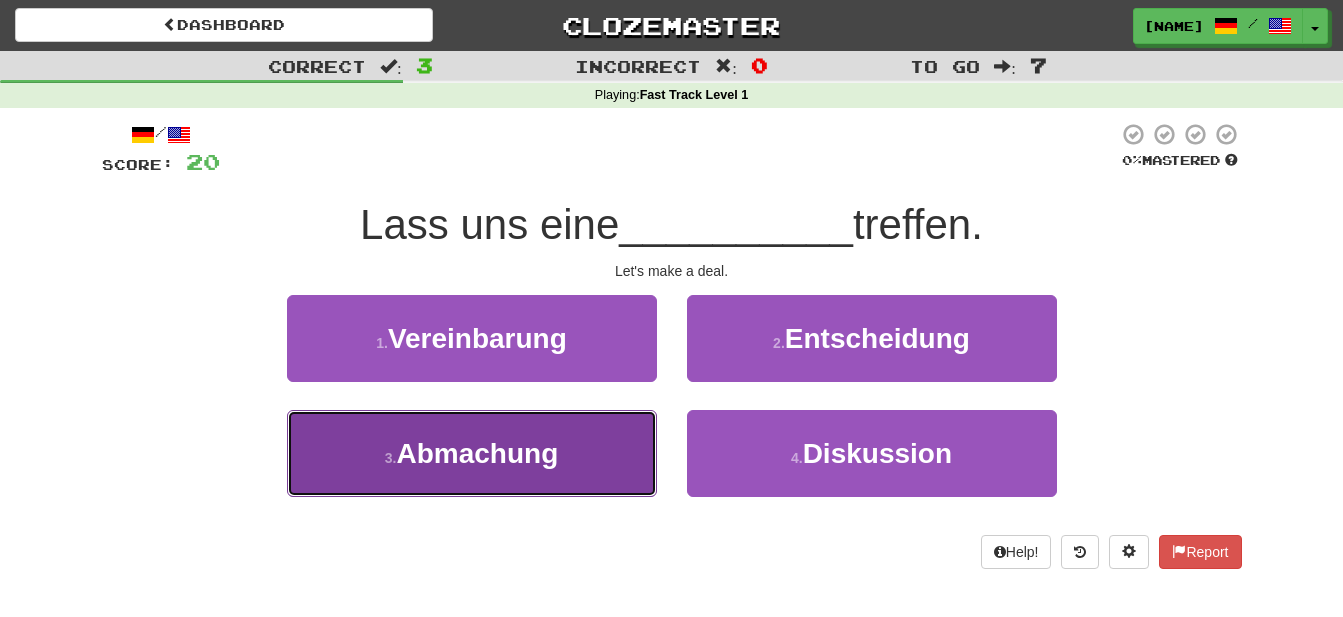 click on "Abmachung" at bounding box center [477, 453] 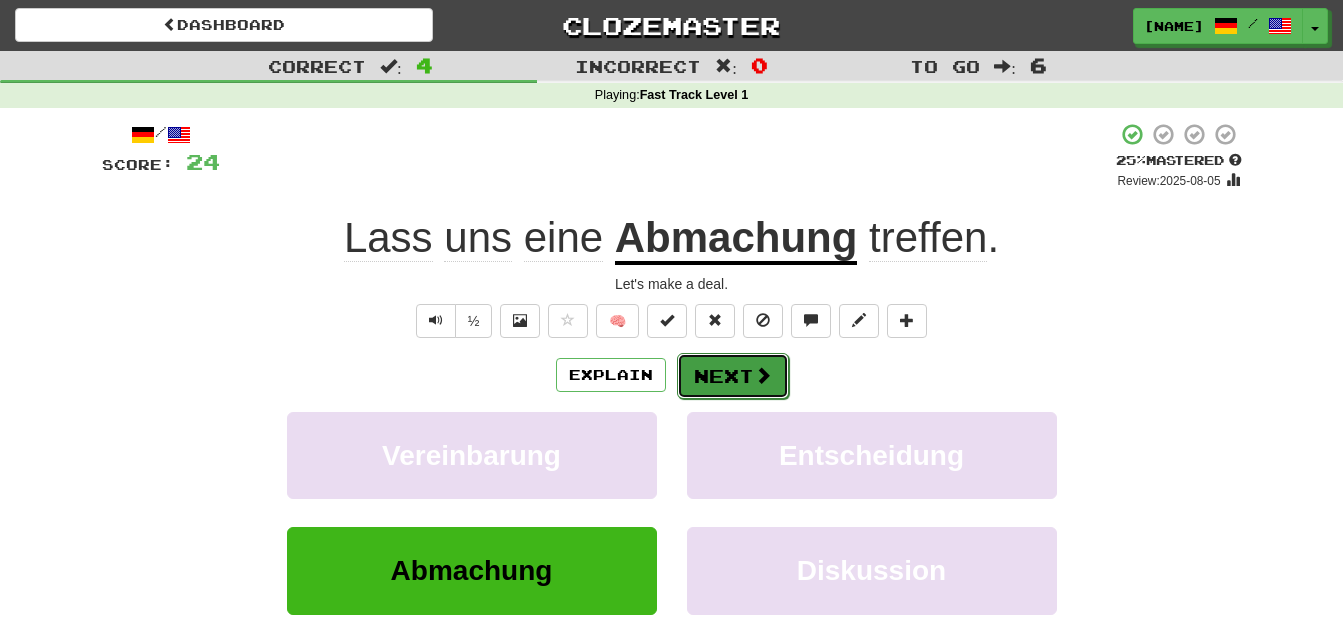 drag, startPoint x: 727, startPoint y: 383, endPoint x: 737, endPoint y: 381, distance: 10.198039 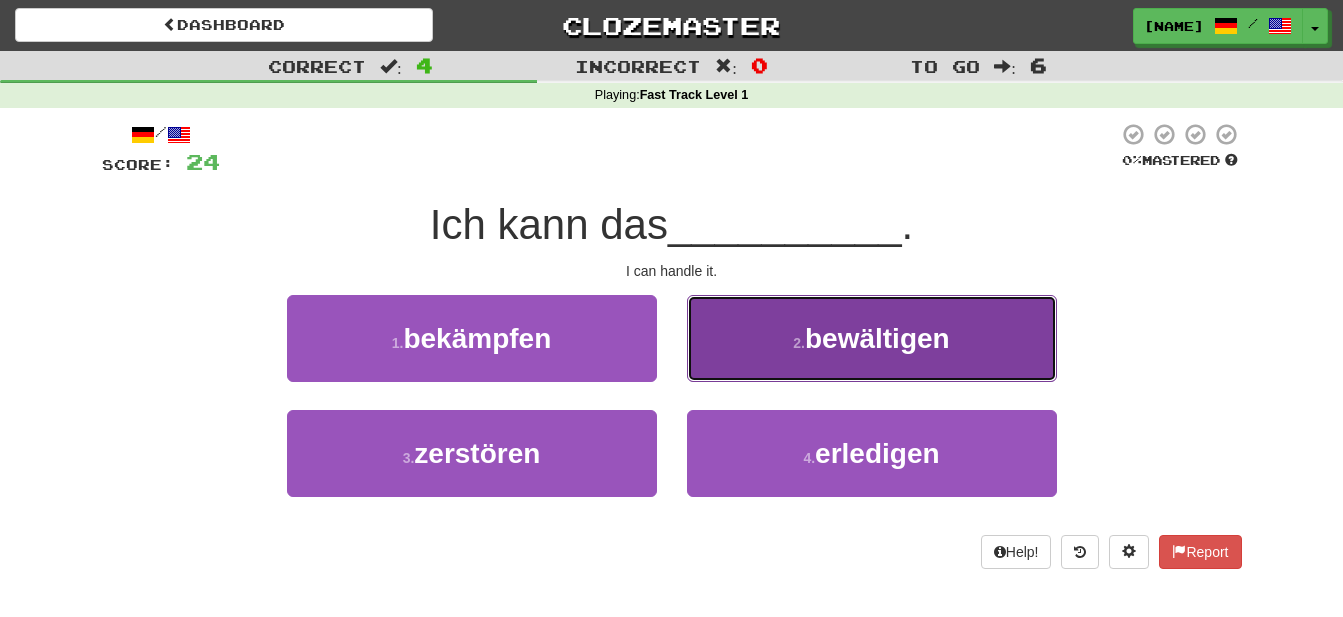 click on "bewältigen" at bounding box center (877, 338) 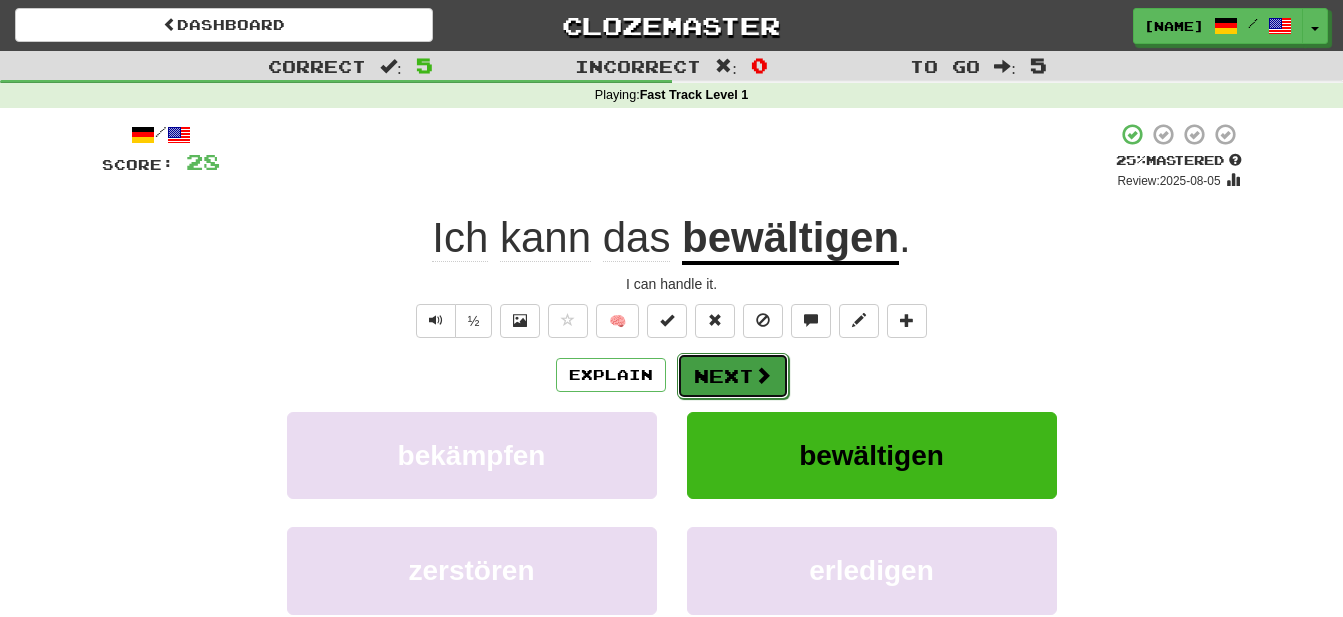 click on "Next" at bounding box center [733, 376] 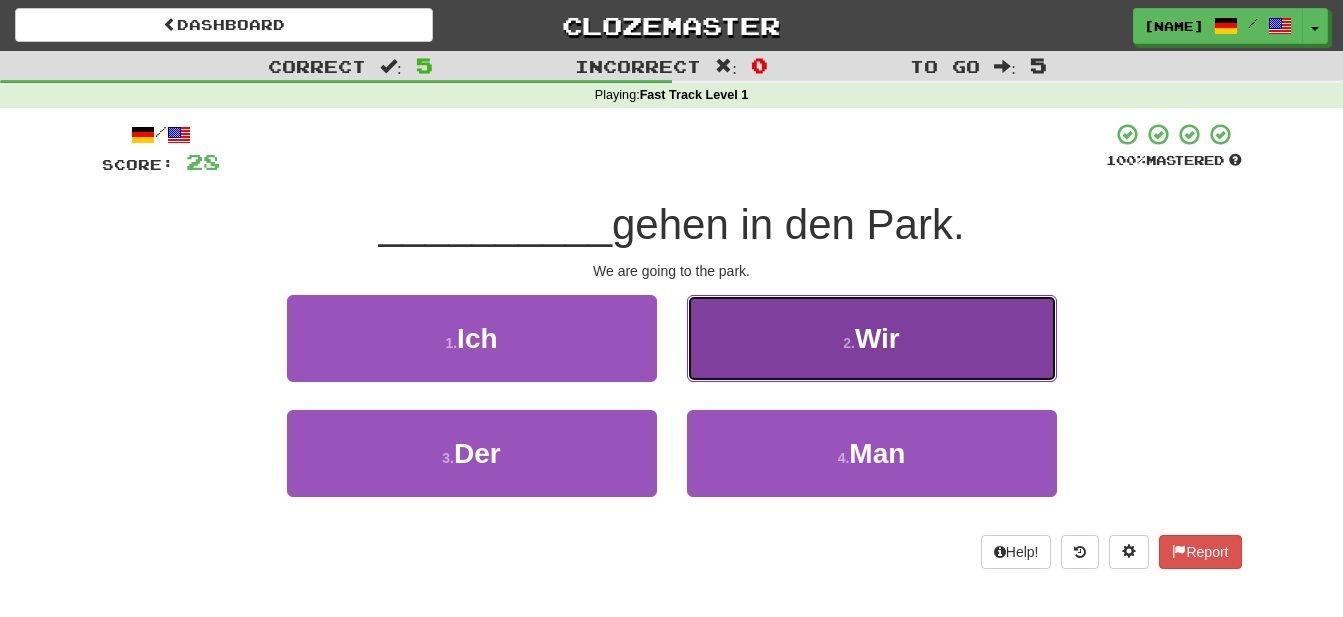click on "Wir" at bounding box center [877, 338] 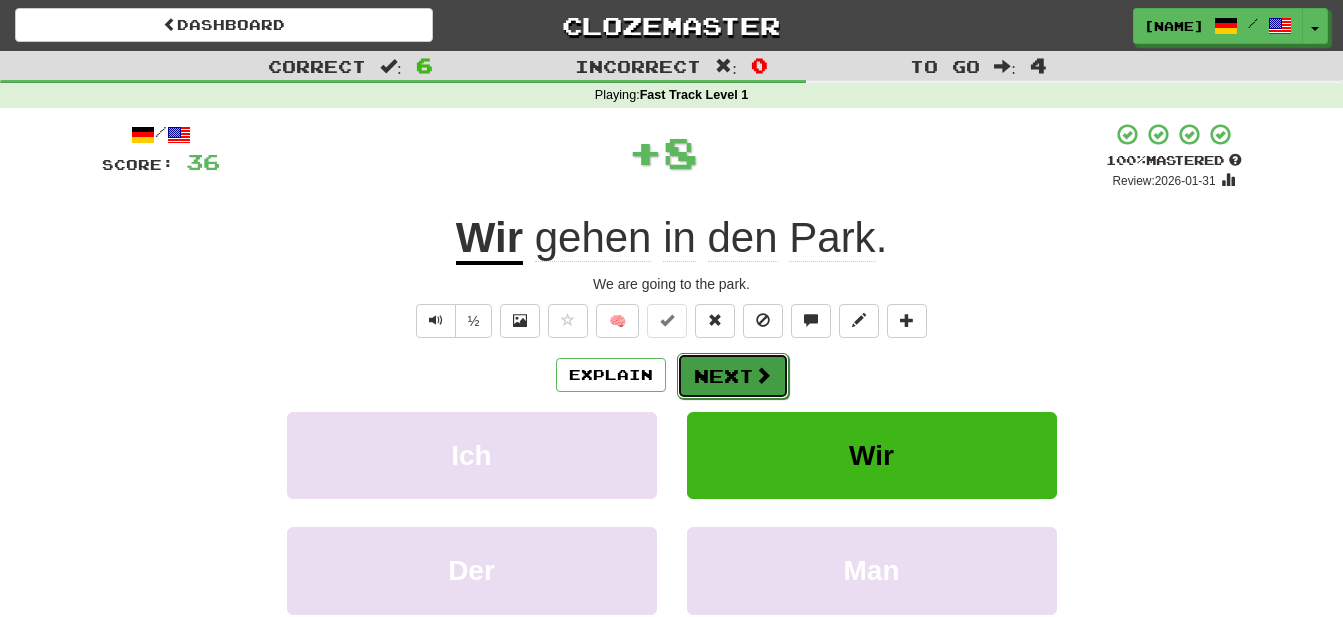 click on "Next" at bounding box center (733, 376) 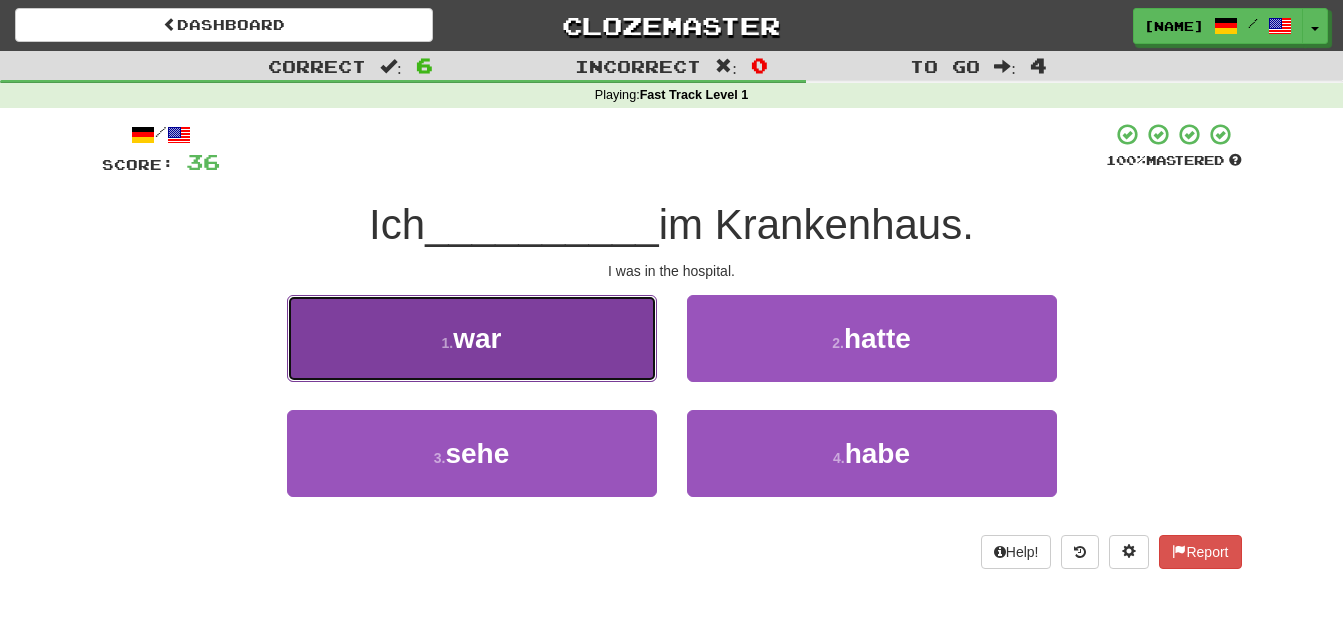 click on "war" at bounding box center (477, 338) 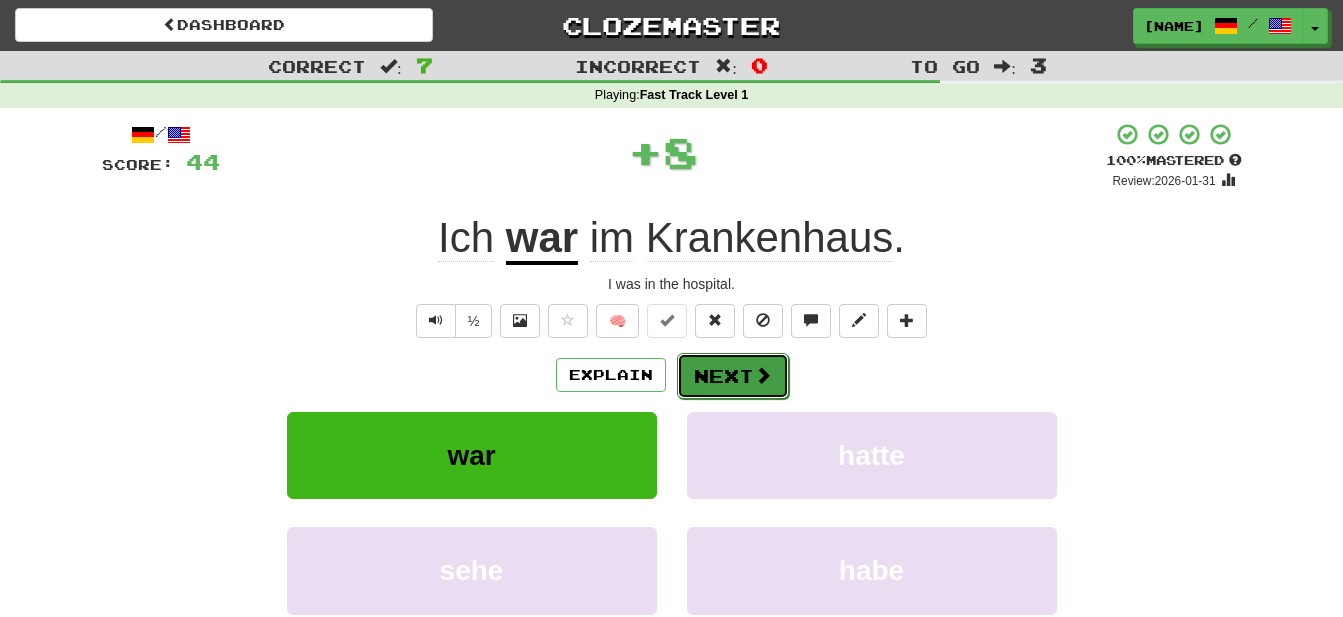 click on "Next" at bounding box center (733, 376) 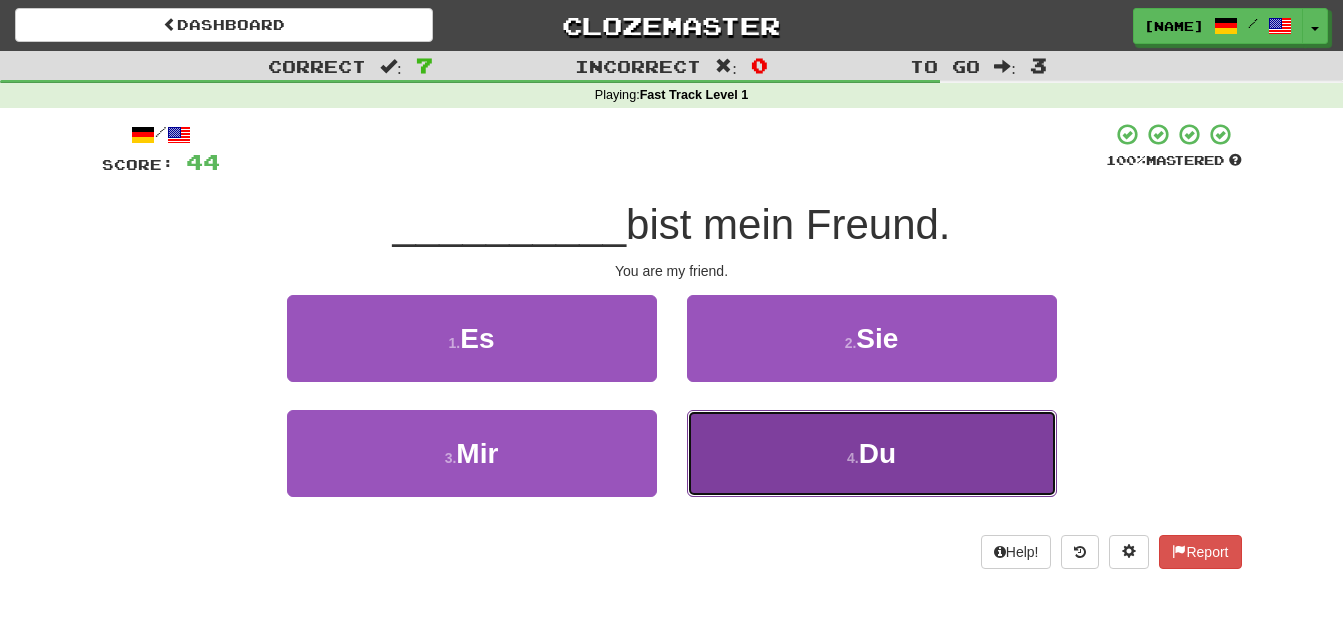click on "Du" at bounding box center [877, 453] 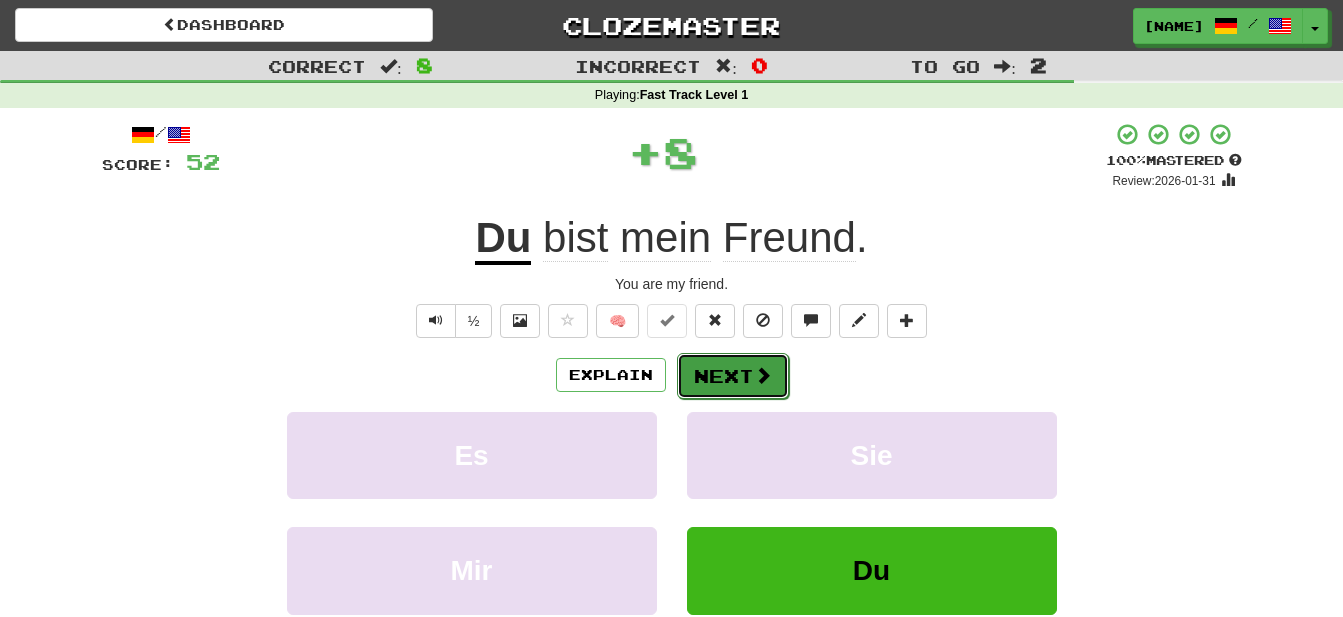 click on "Next" at bounding box center [733, 376] 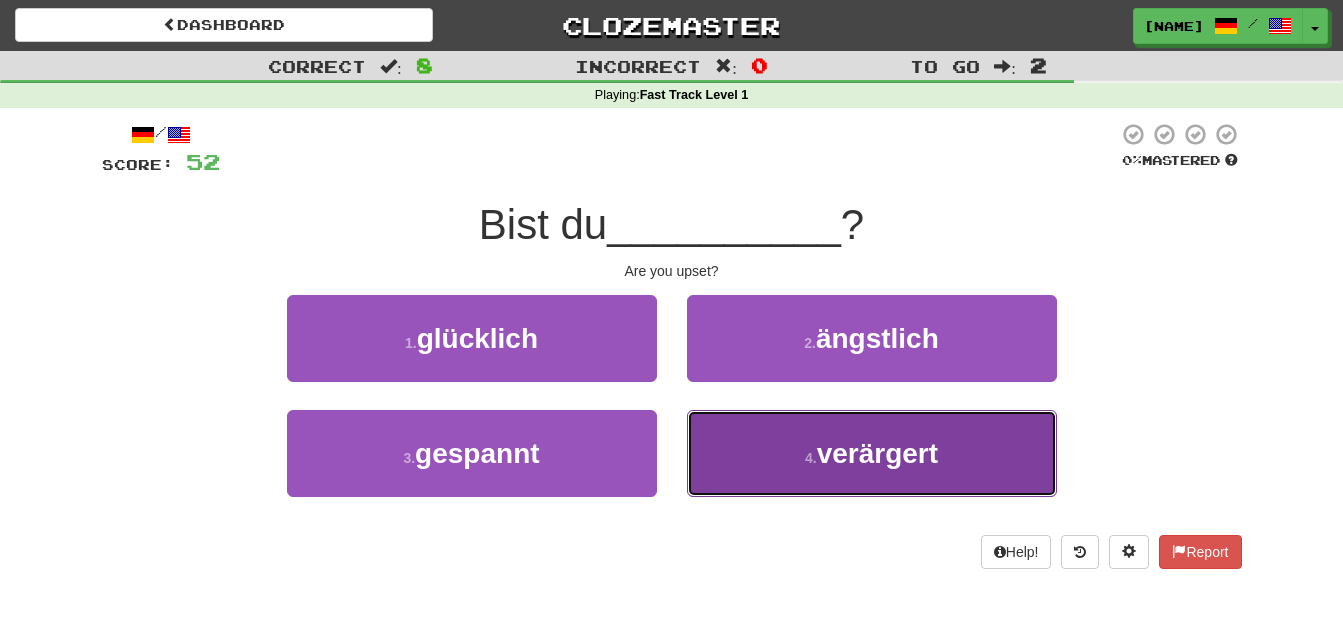 click on "verärgert" at bounding box center [877, 453] 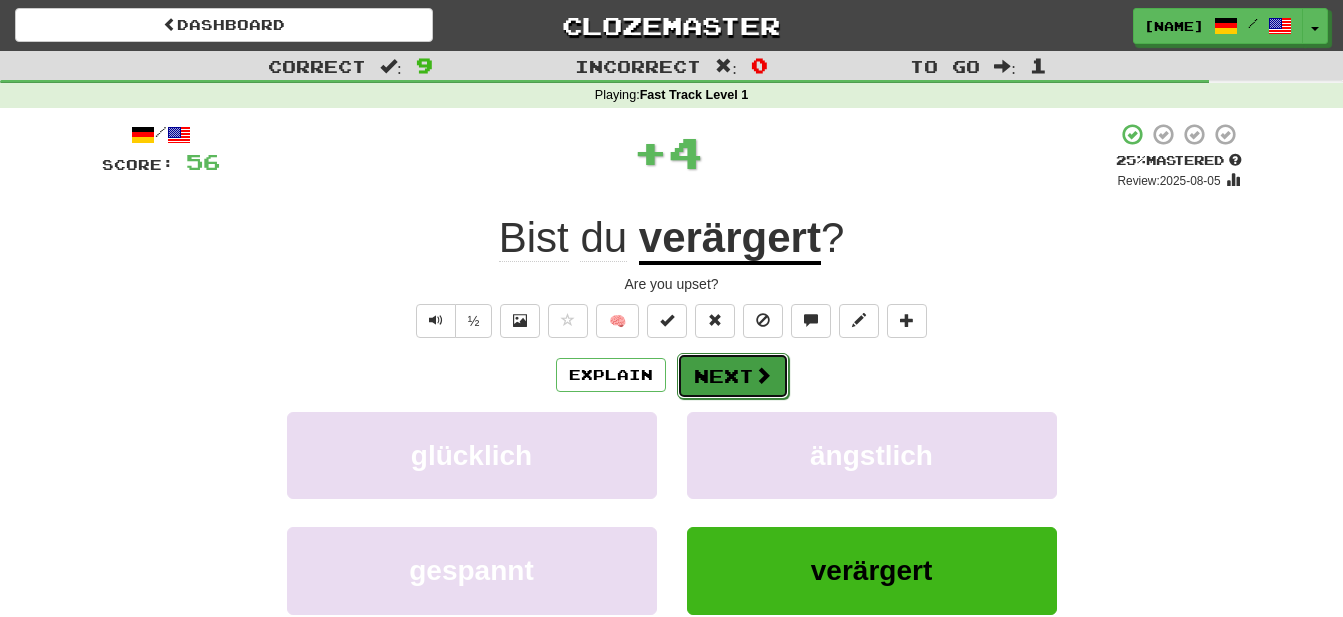 click on "Next" at bounding box center (733, 376) 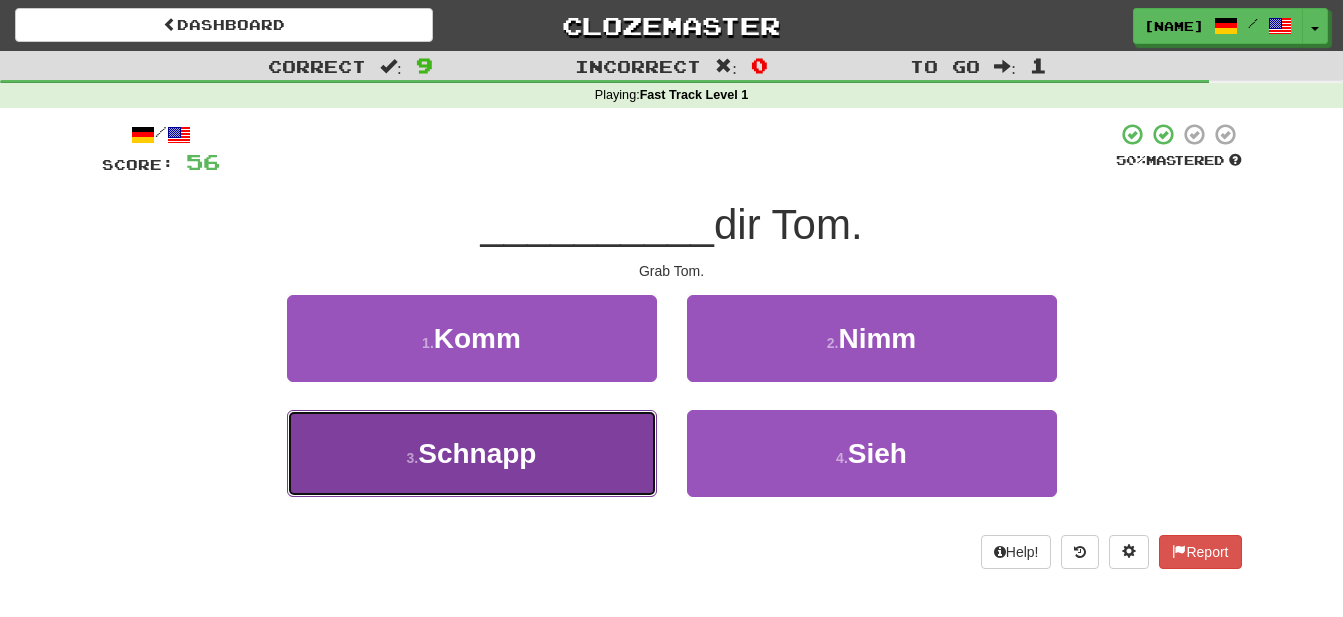 click on "Schnapp" at bounding box center (477, 453) 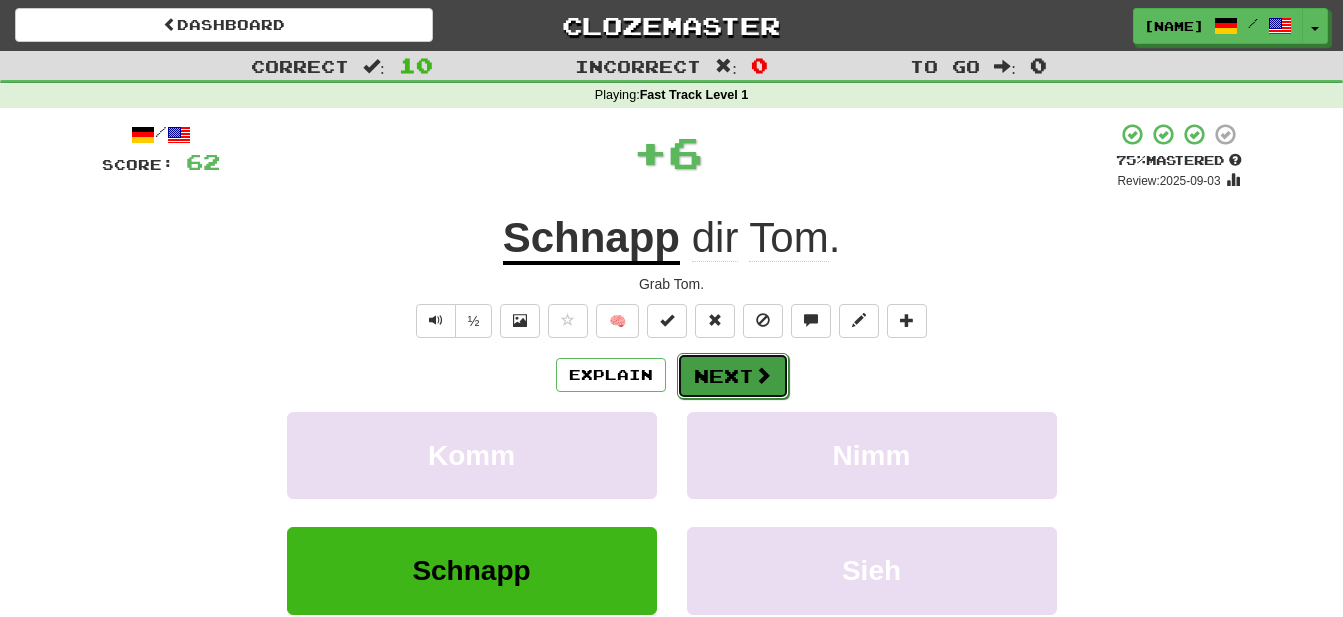 click on "Next" at bounding box center [733, 376] 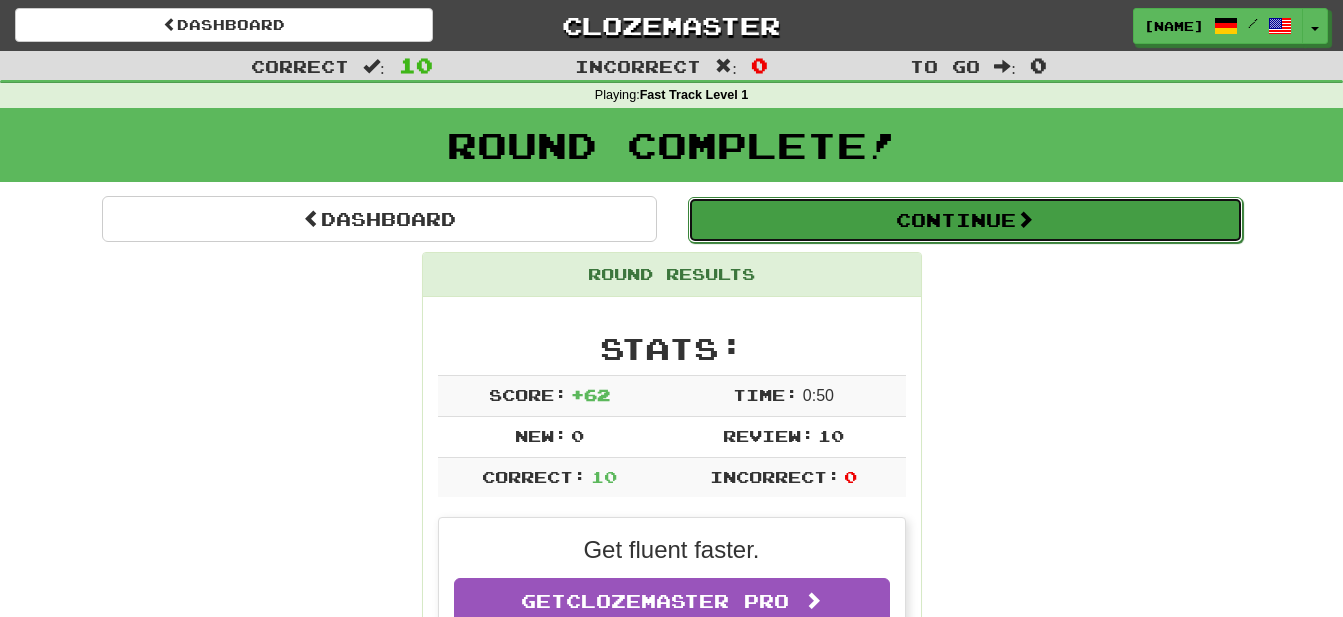 click on "Continue" at bounding box center [965, 220] 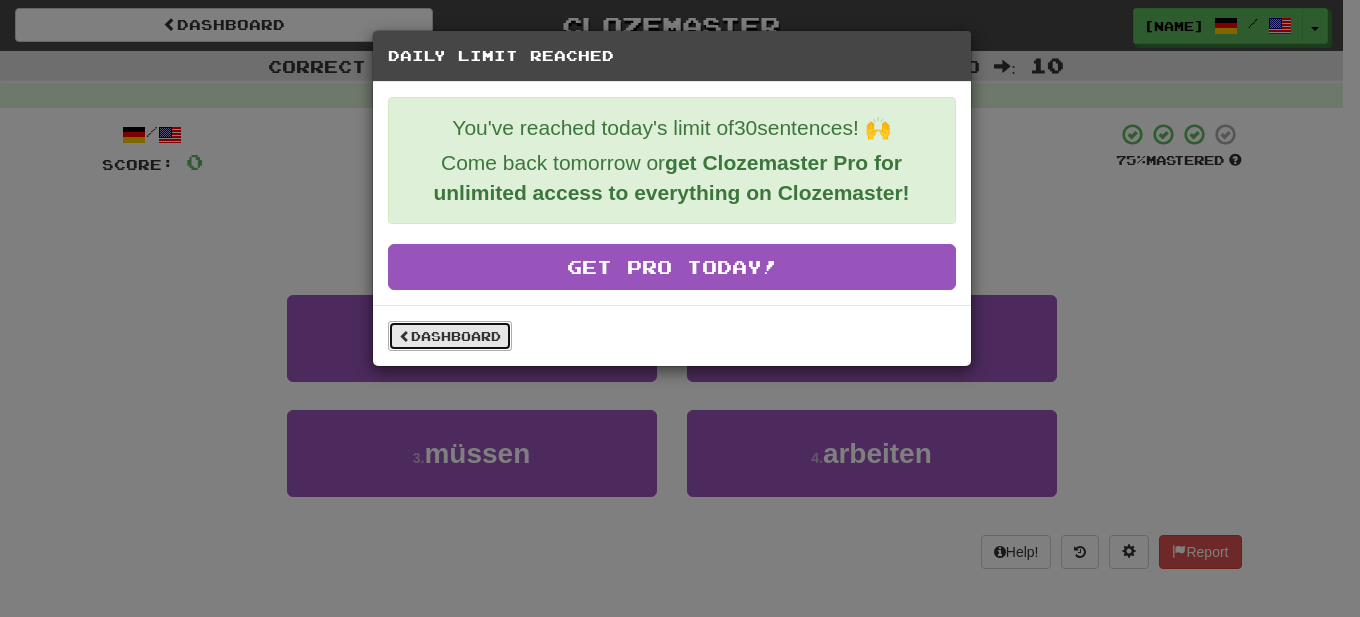 click on "Dashboard" at bounding box center (450, 336) 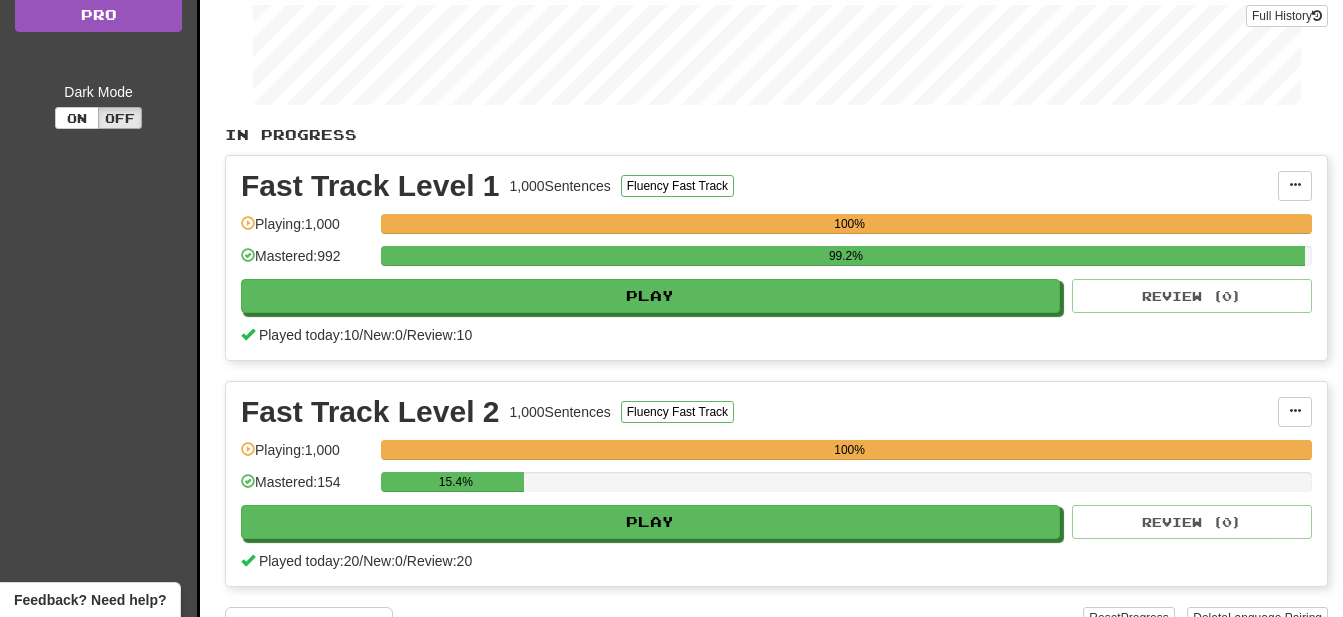 scroll, scrollTop: 0, scrollLeft: 0, axis: both 